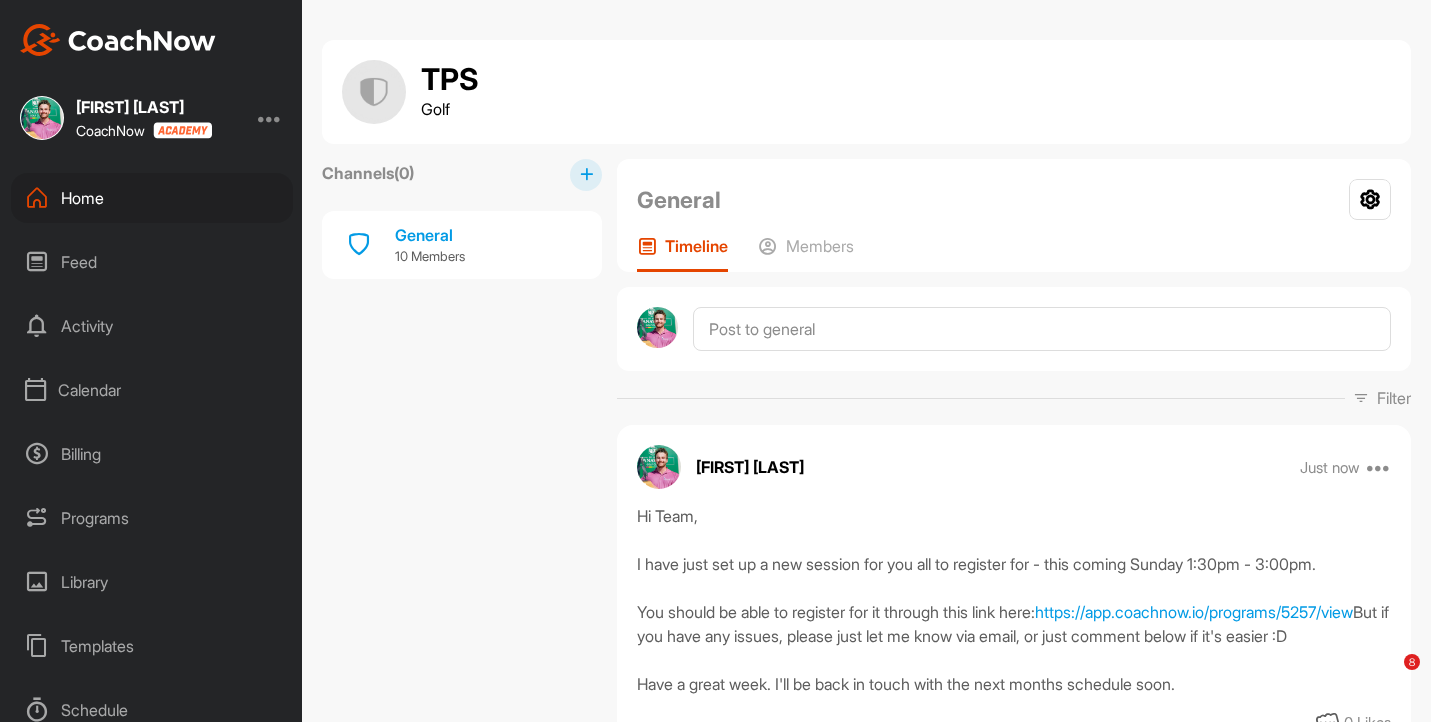 scroll, scrollTop: 0, scrollLeft: 0, axis: both 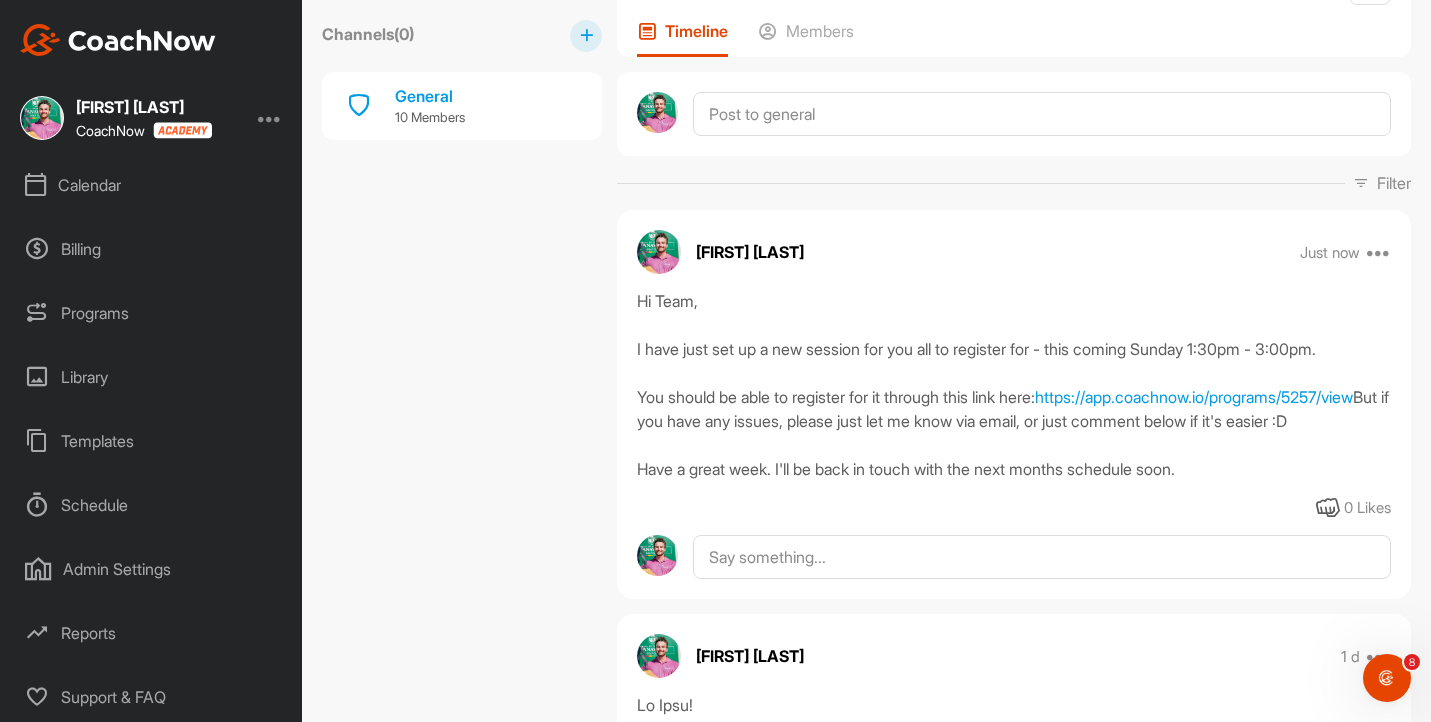 click on "Calendar" at bounding box center (152, 185) 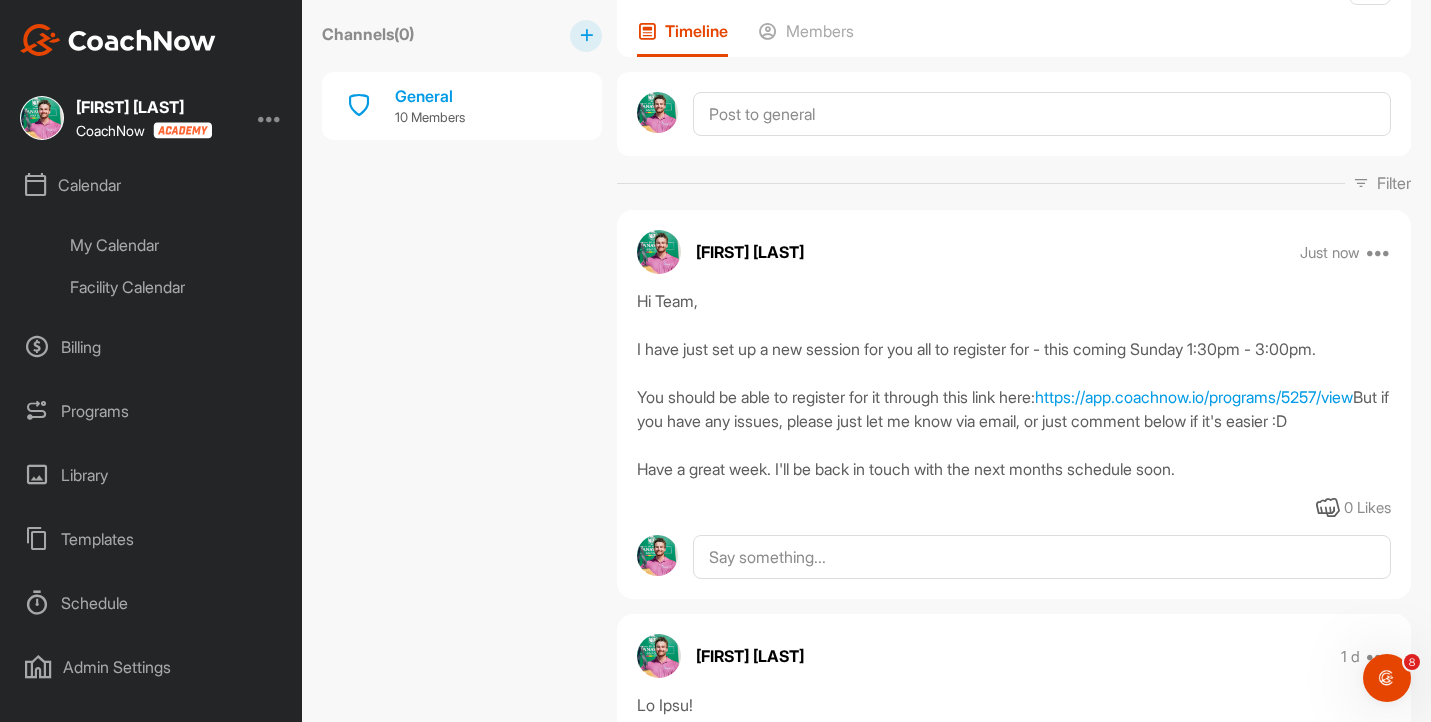 scroll, scrollTop: 0, scrollLeft: 0, axis: both 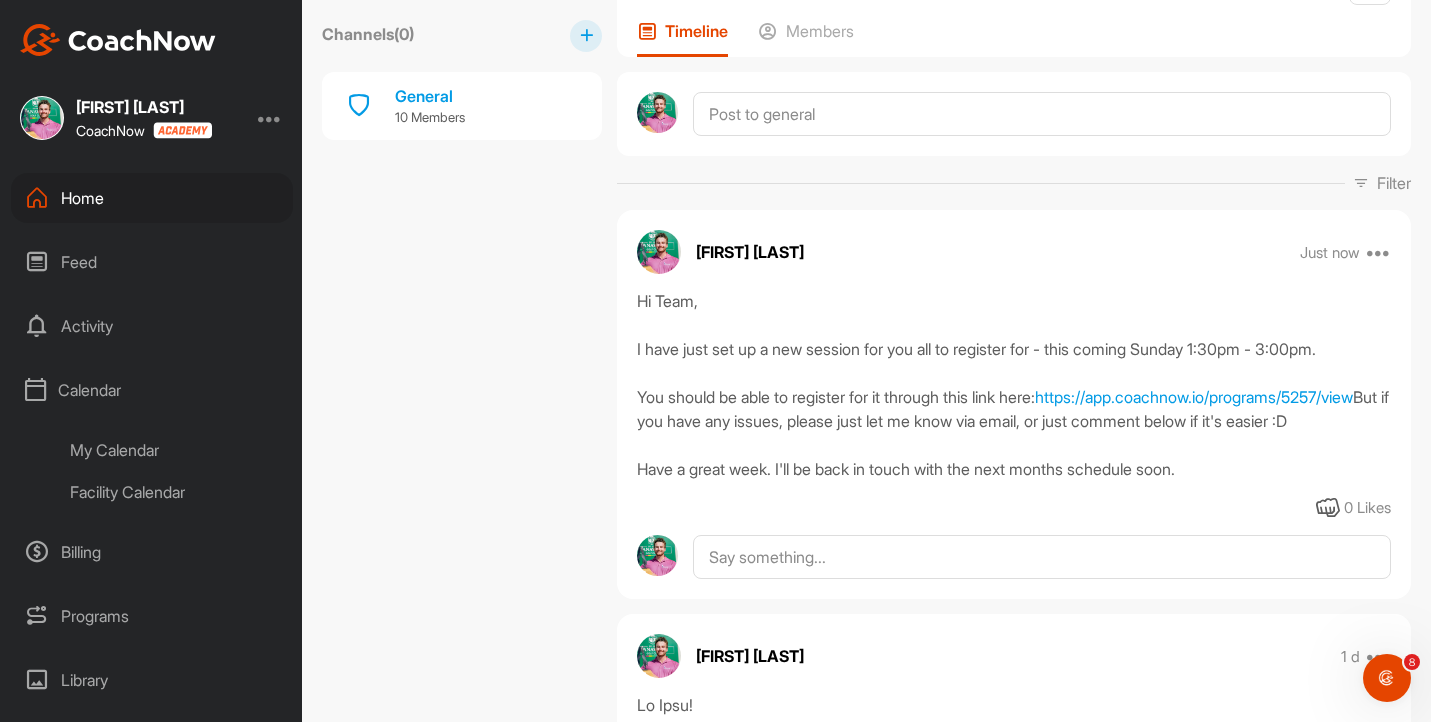 click on "Home" at bounding box center [152, 198] 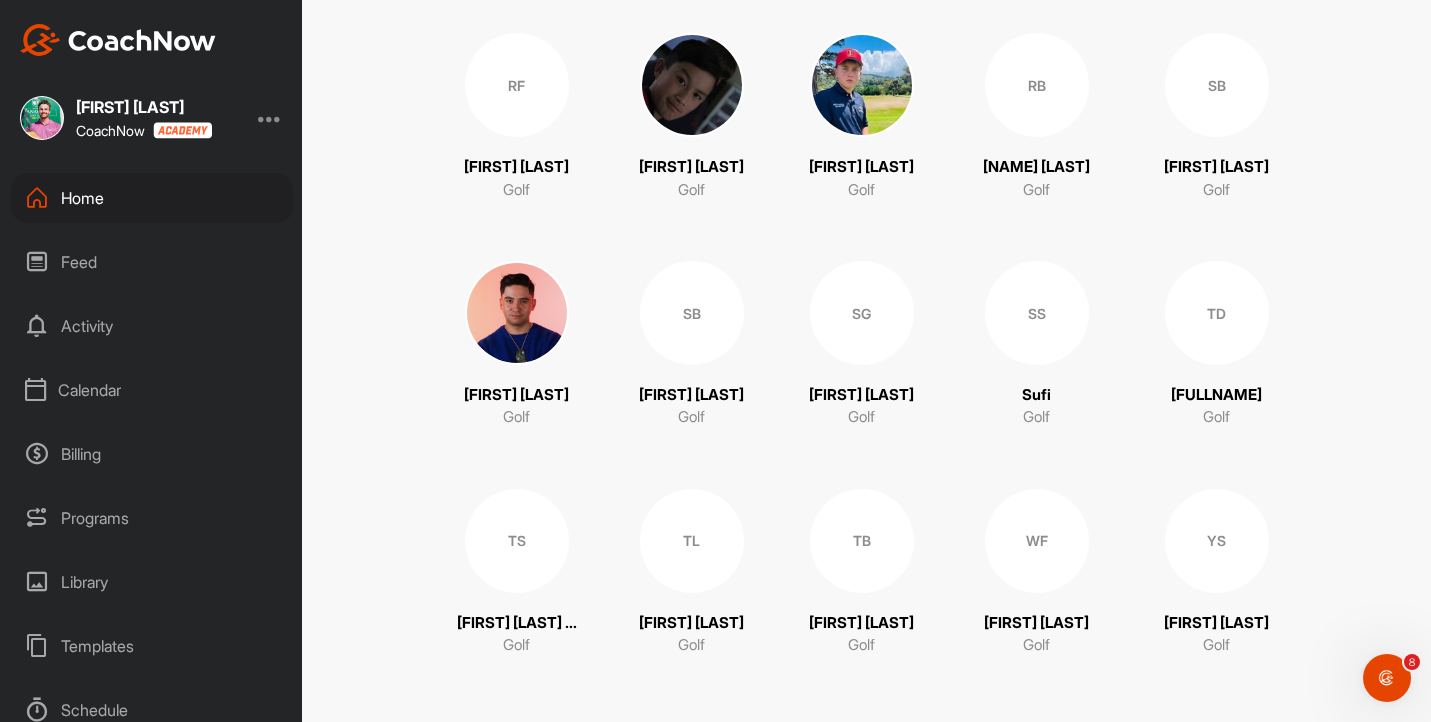 scroll, scrollTop: 2111, scrollLeft: 0, axis: vertical 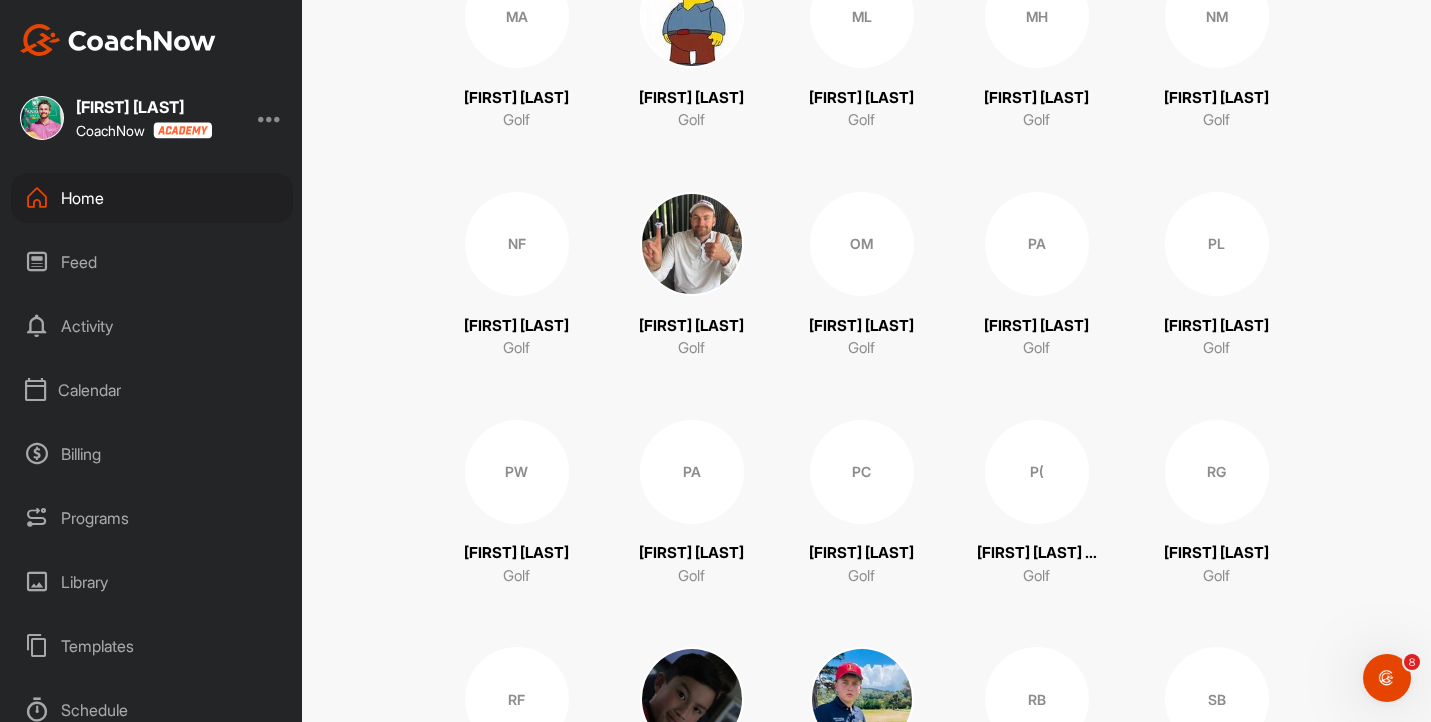 click at bounding box center (692, 244) 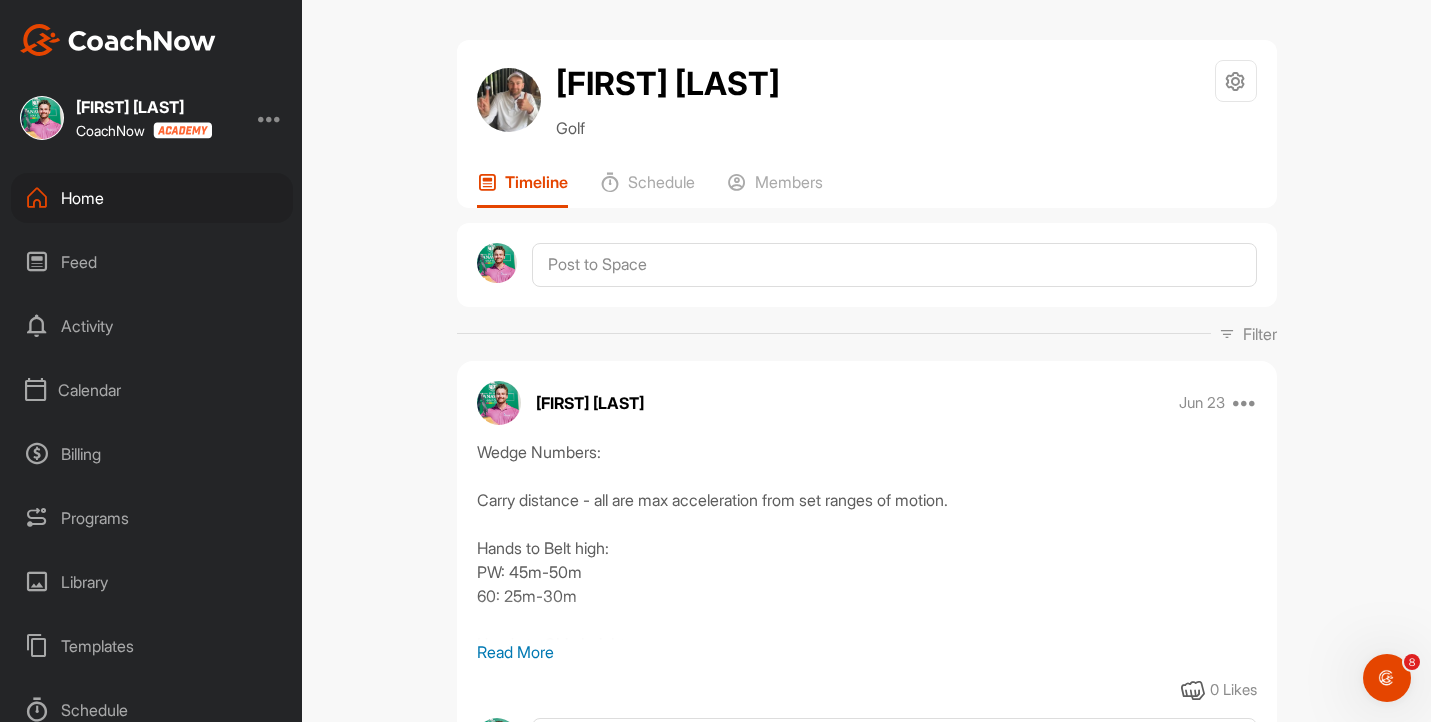 click on "Read More" at bounding box center [867, 652] 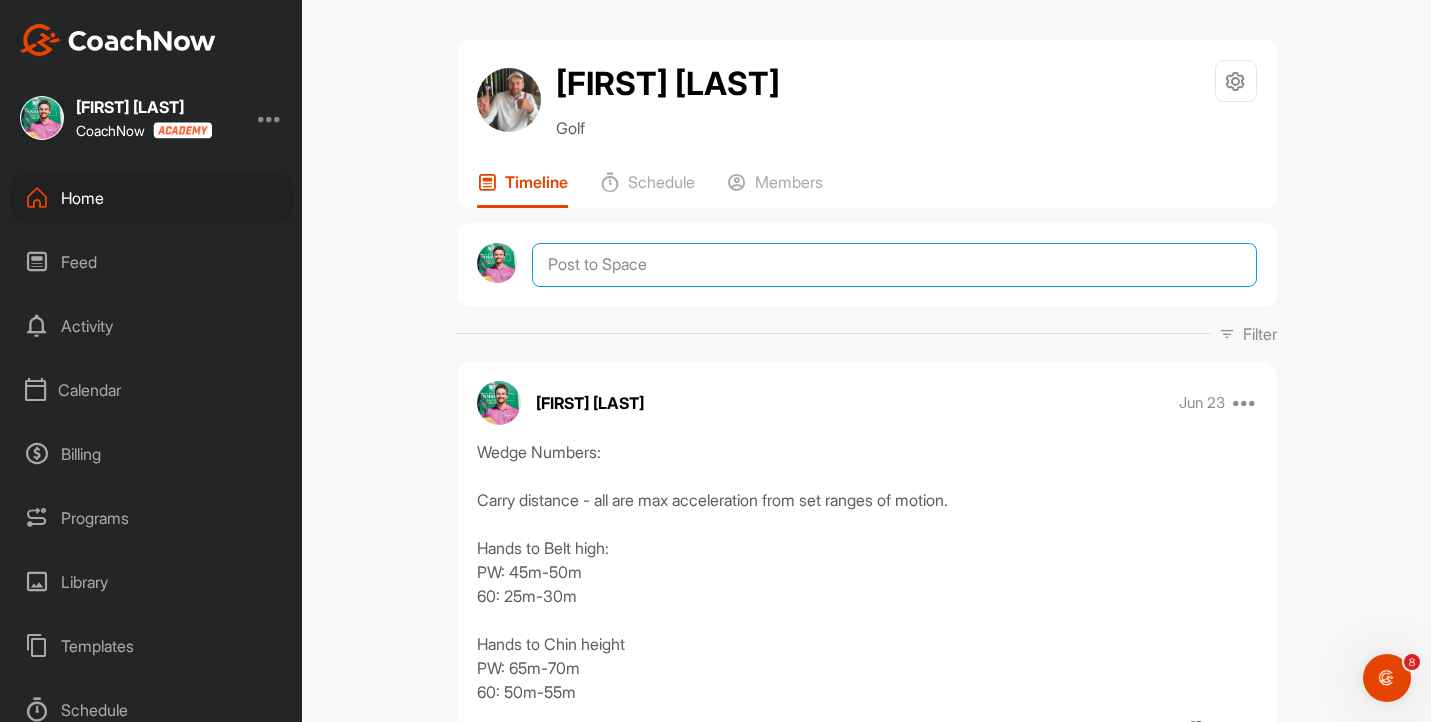 click at bounding box center [894, 265] 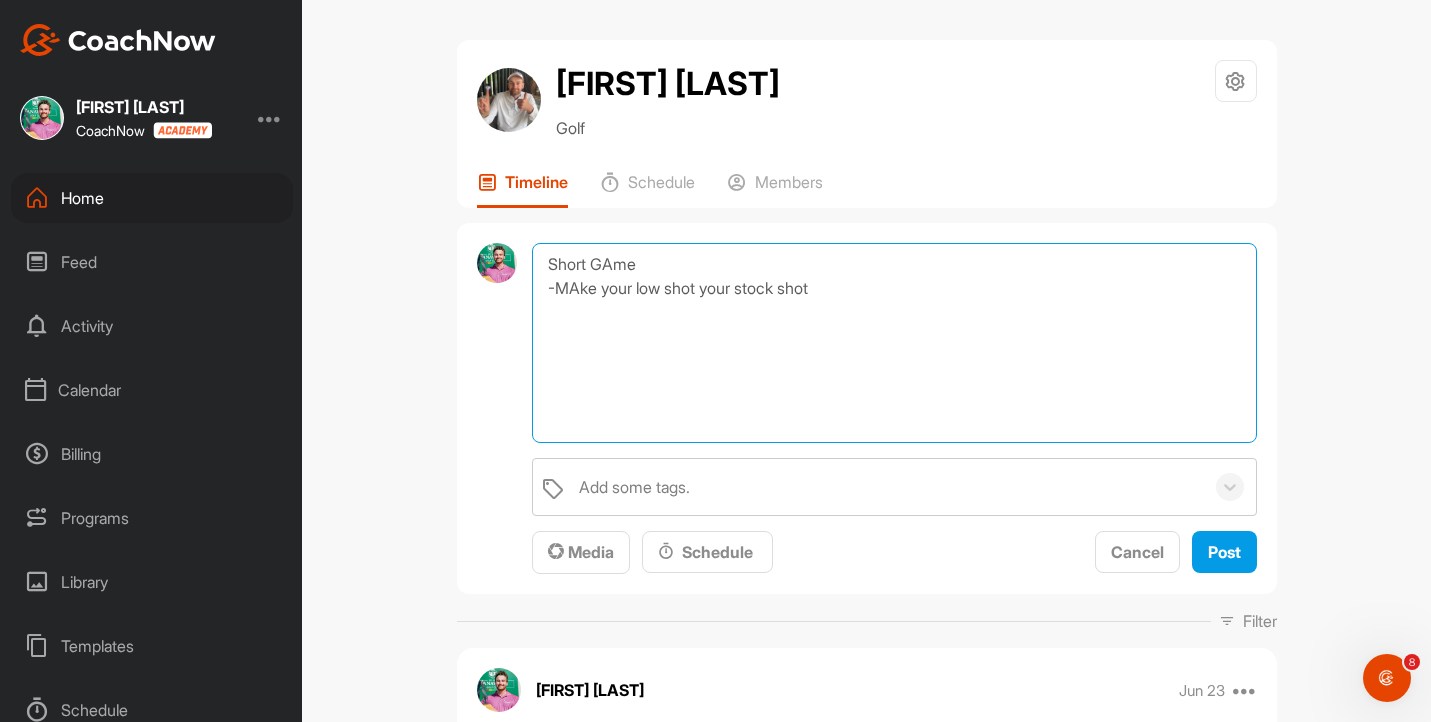 click on "Short GAme
-MAke your low shot your stock shot" at bounding box center (894, 343) 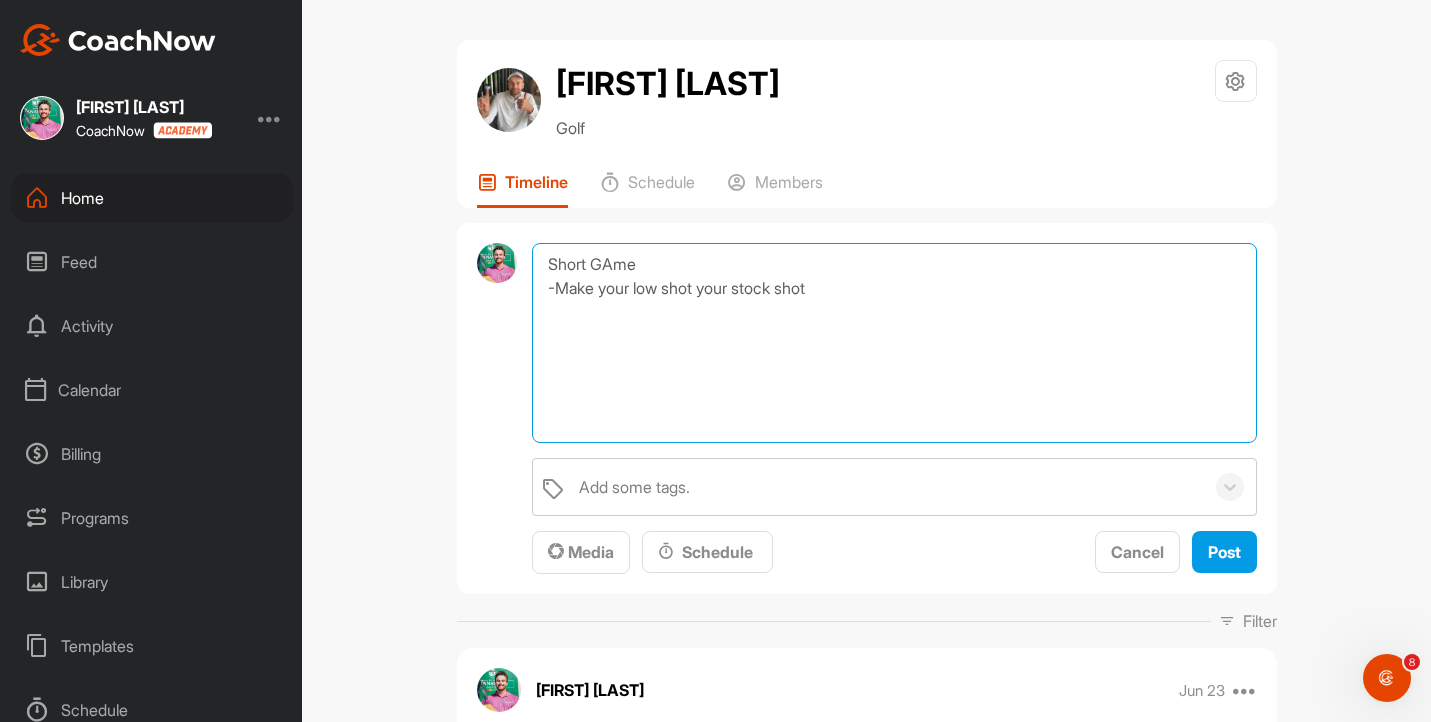 click on "Short GAme
-Make your low shot your stock shot" at bounding box center (894, 343) 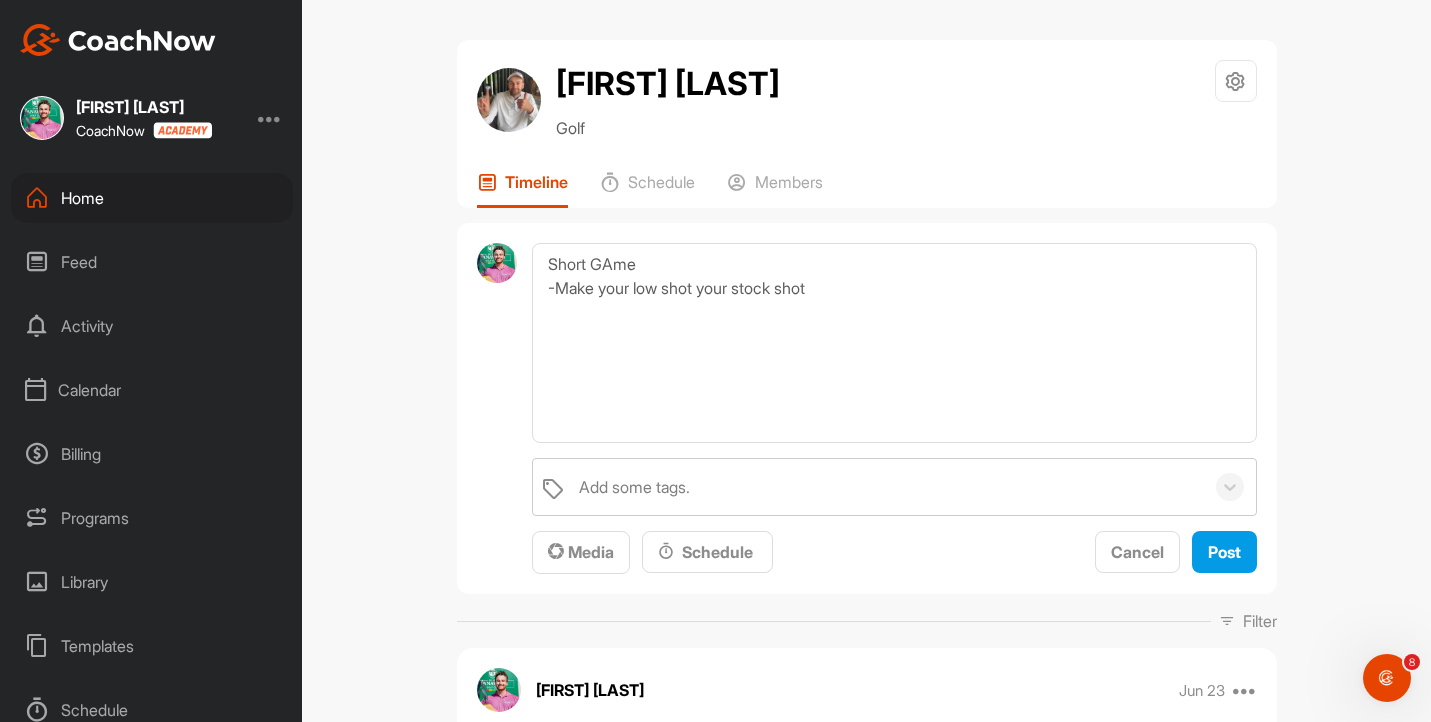 click on "Calendar" at bounding box center [152, 390] 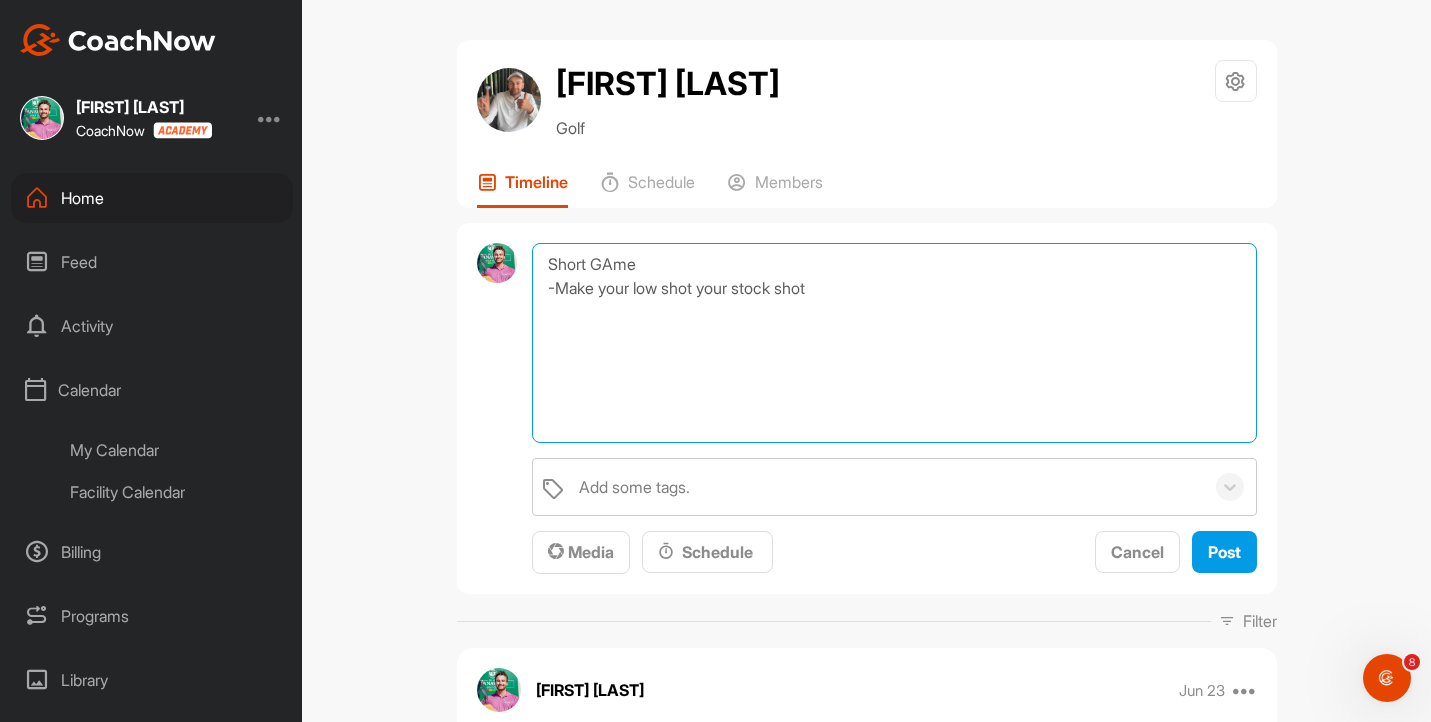 click on "Short GAme
-Make your low shot your stock shot" at bounding box center [894, 343] 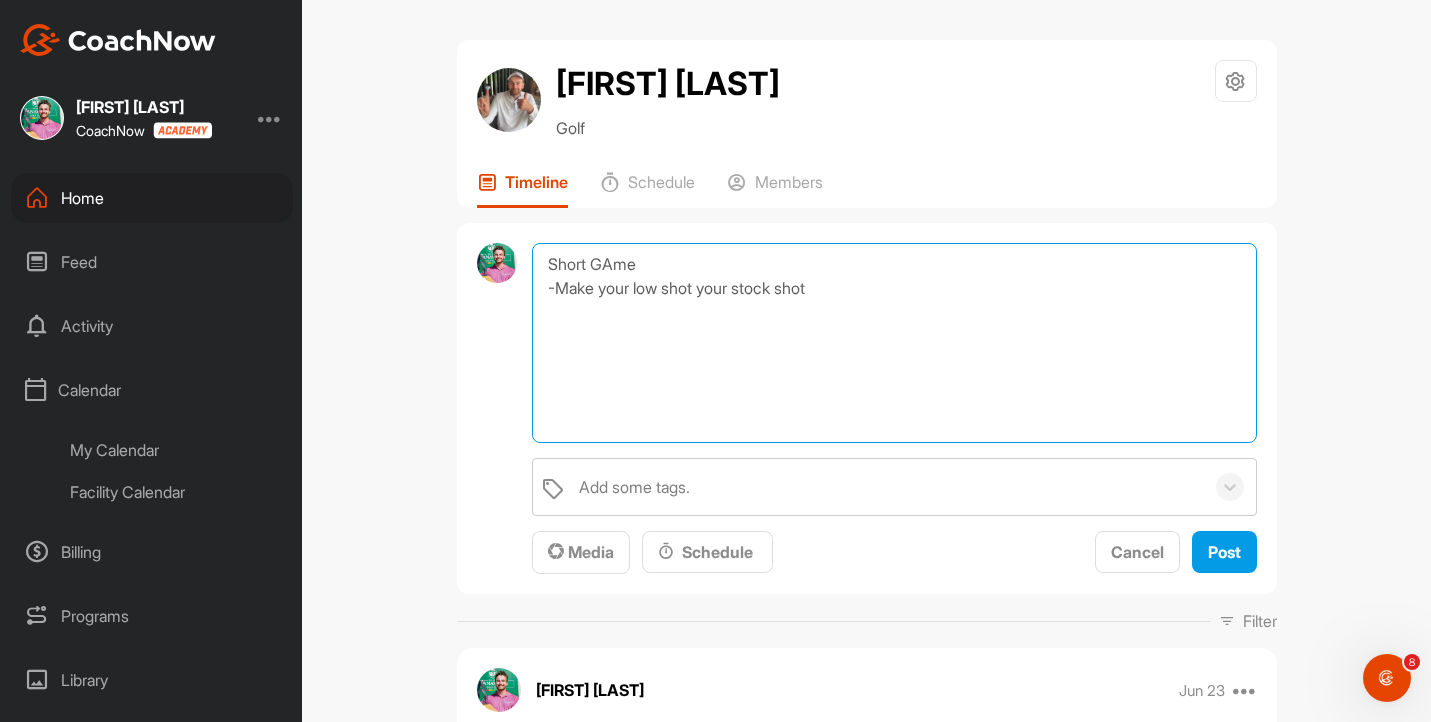 drag, startPoint x: 858, startPoint y: 289, endPoint x: 557, endPoint y: 289, distance: 301 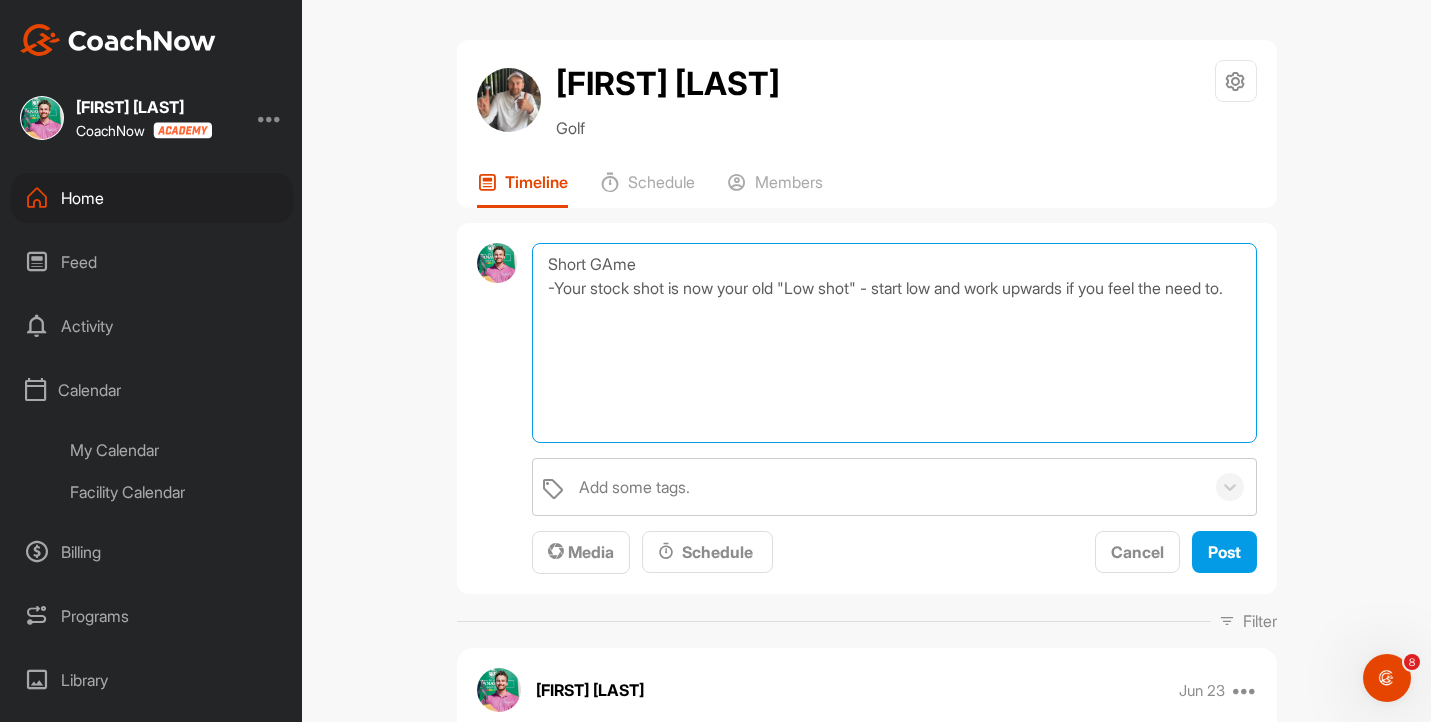 click on "Short GAme
-Your stock shot is now your old "Low shot" - start low and work upwards if you feel the need to." at bounding box center (894, 343) 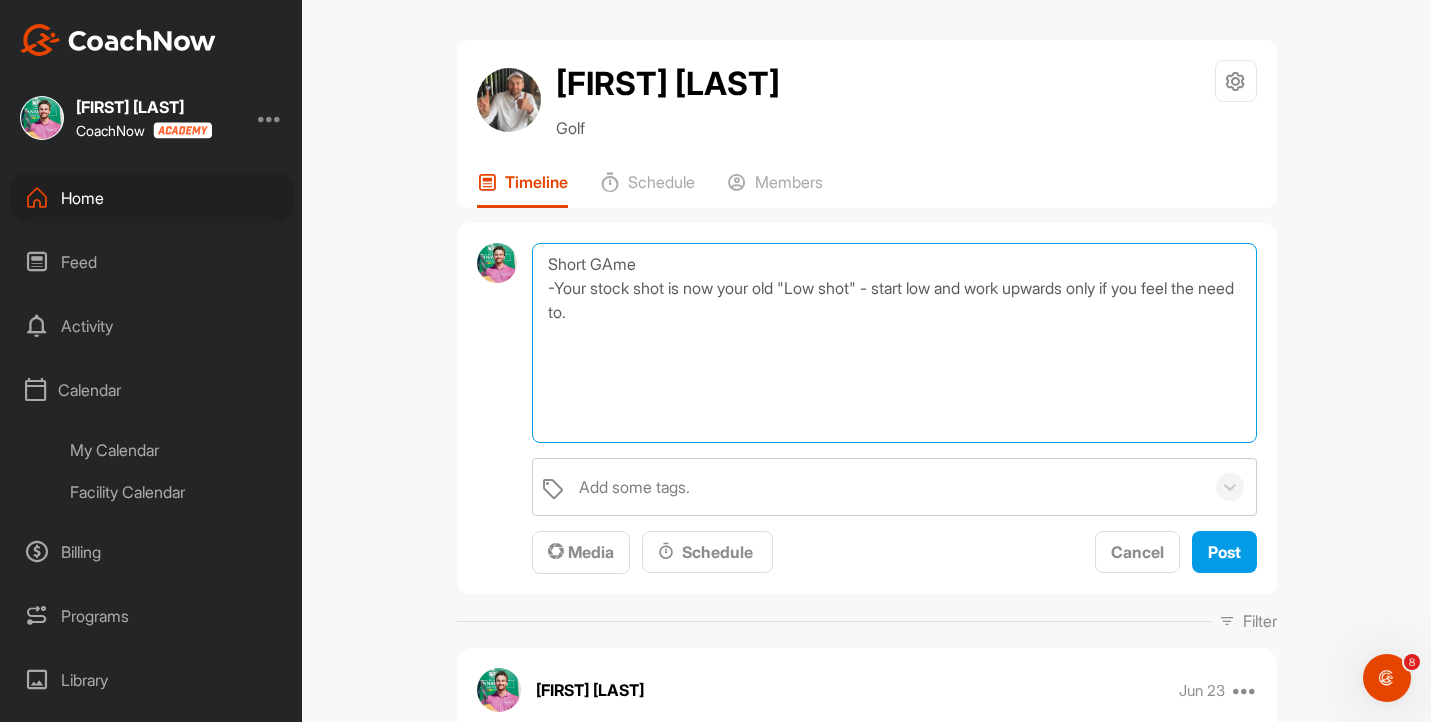 click on "Short GAme
-Your stock shot is now your old "Low shot" - start low and work upwards only if you feel the need to." at bounding box center [894, 343] 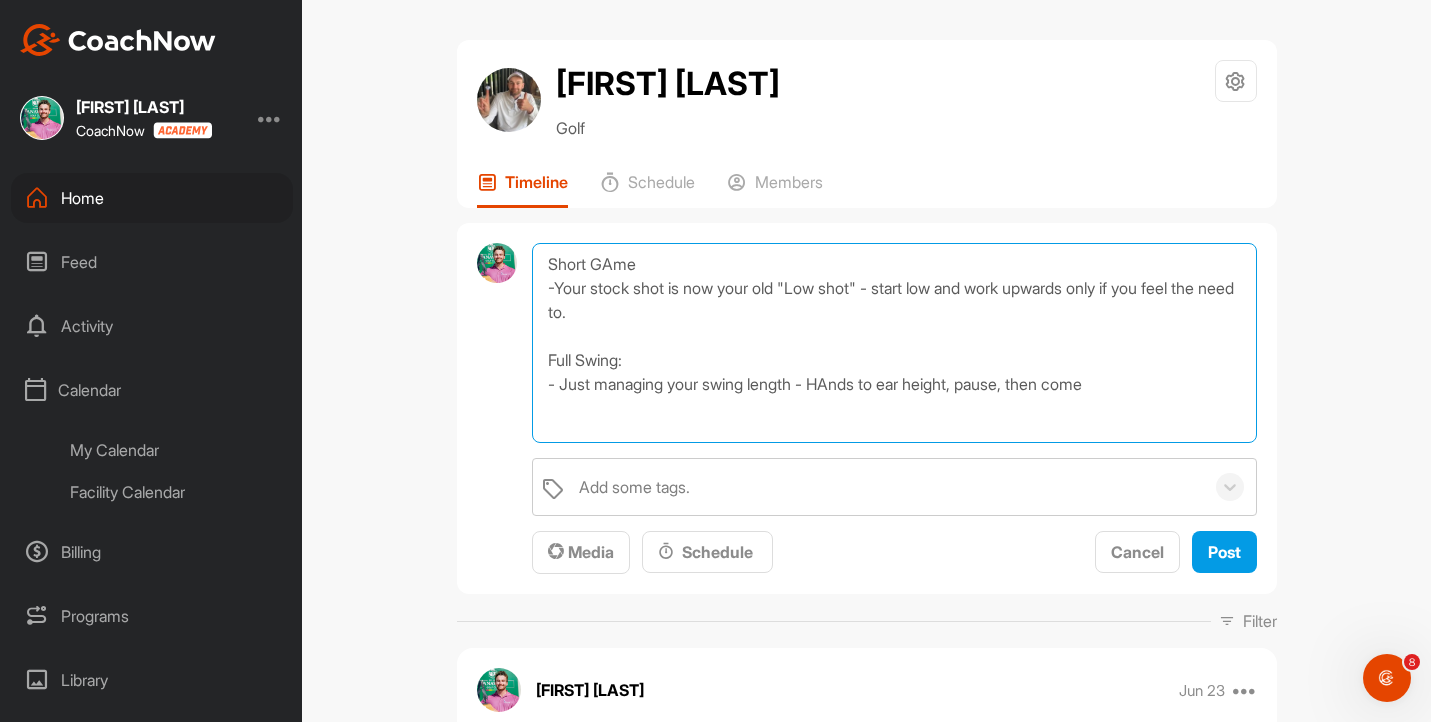 click on "Short GAme
-Your stock shot is now your old "Low shot" - start low and work upwards only if you feel the need to.
Full Swing:
- Just managing your swing length - HAnds to ear height, pause, then come" at bounding box center [894, 343] 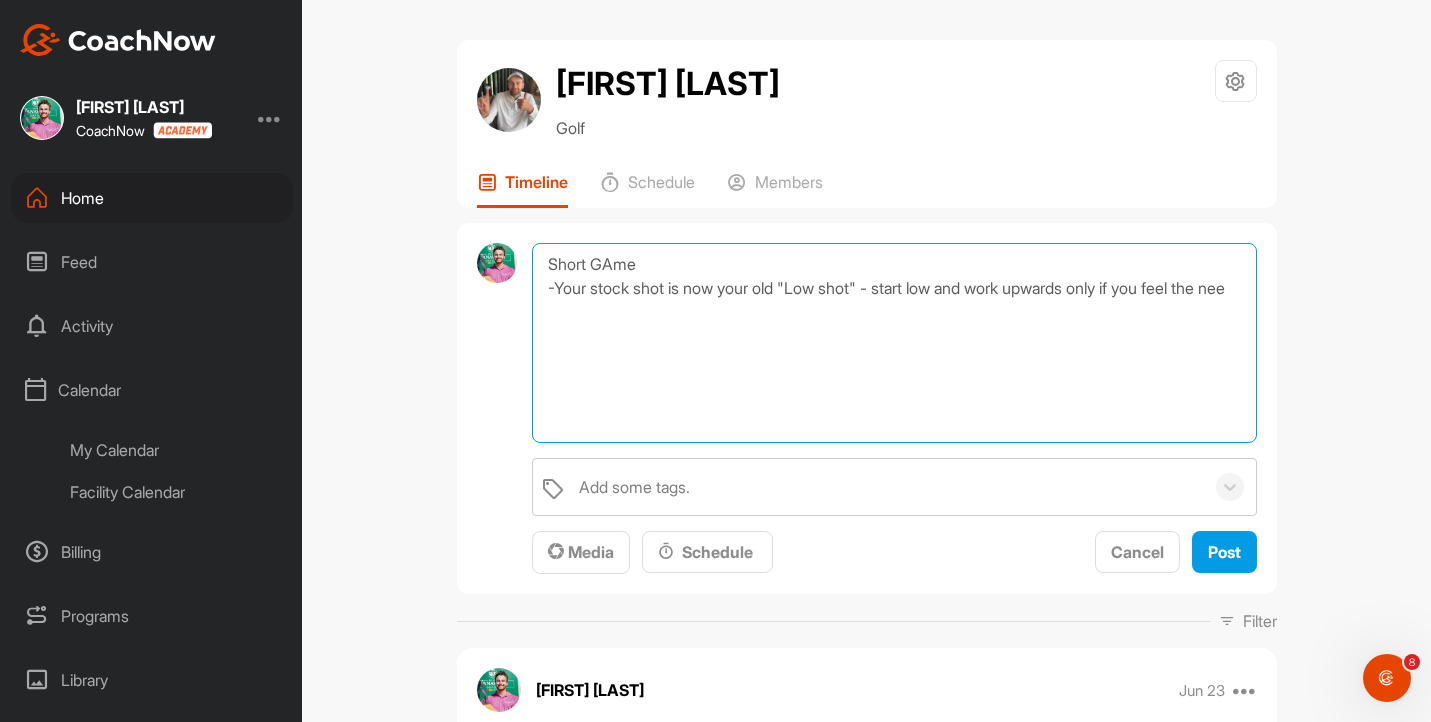drag, startPoint x: 1122, startPoint y: 387, endPoint x: 971, endPoint y: 390, distance: 151.0298 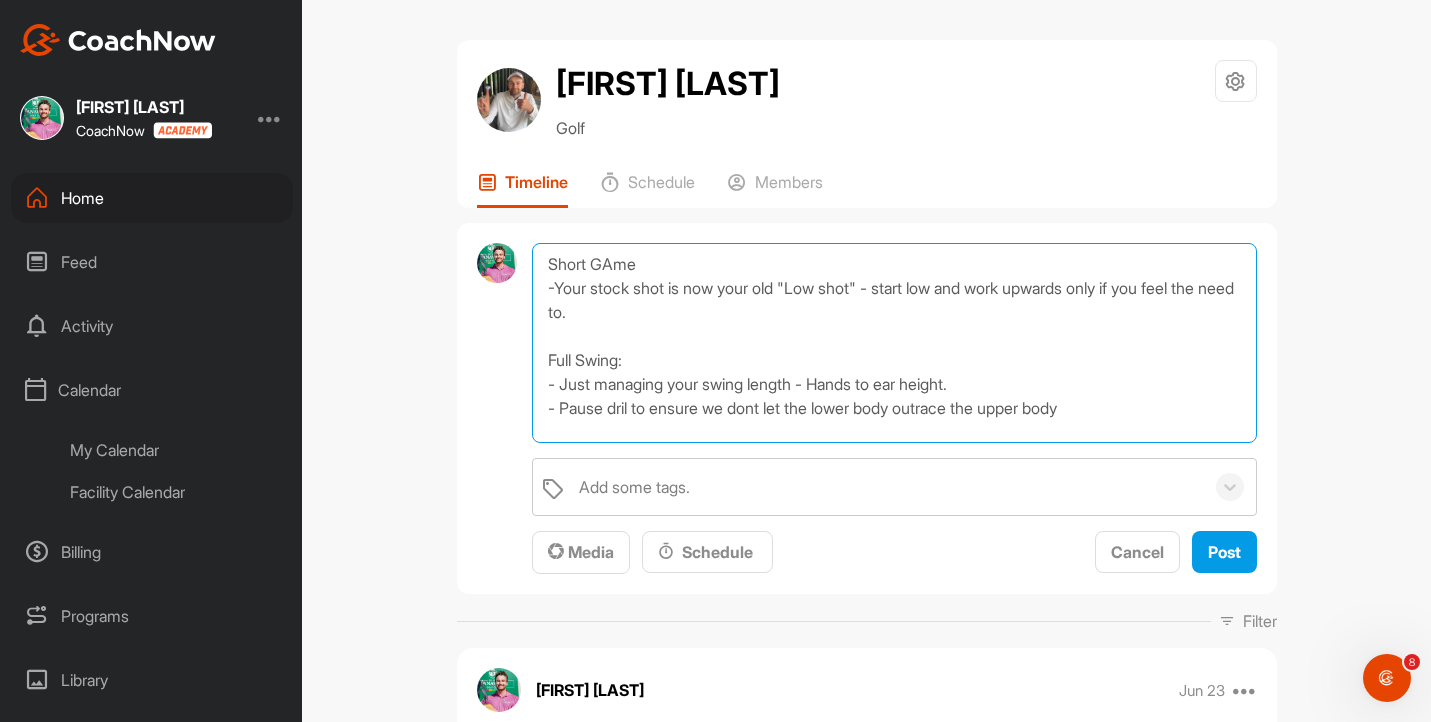 click on "Short GAme
-Your stock shot is now your old "Low shot" - start low and work upwards only if you feel the need to.
Full Swing:
- Just managing your swing length - Hands to ear height.
- Pause dril to ensure we dont let the lower body outrace the upper body" at bounding box center [894, 343] 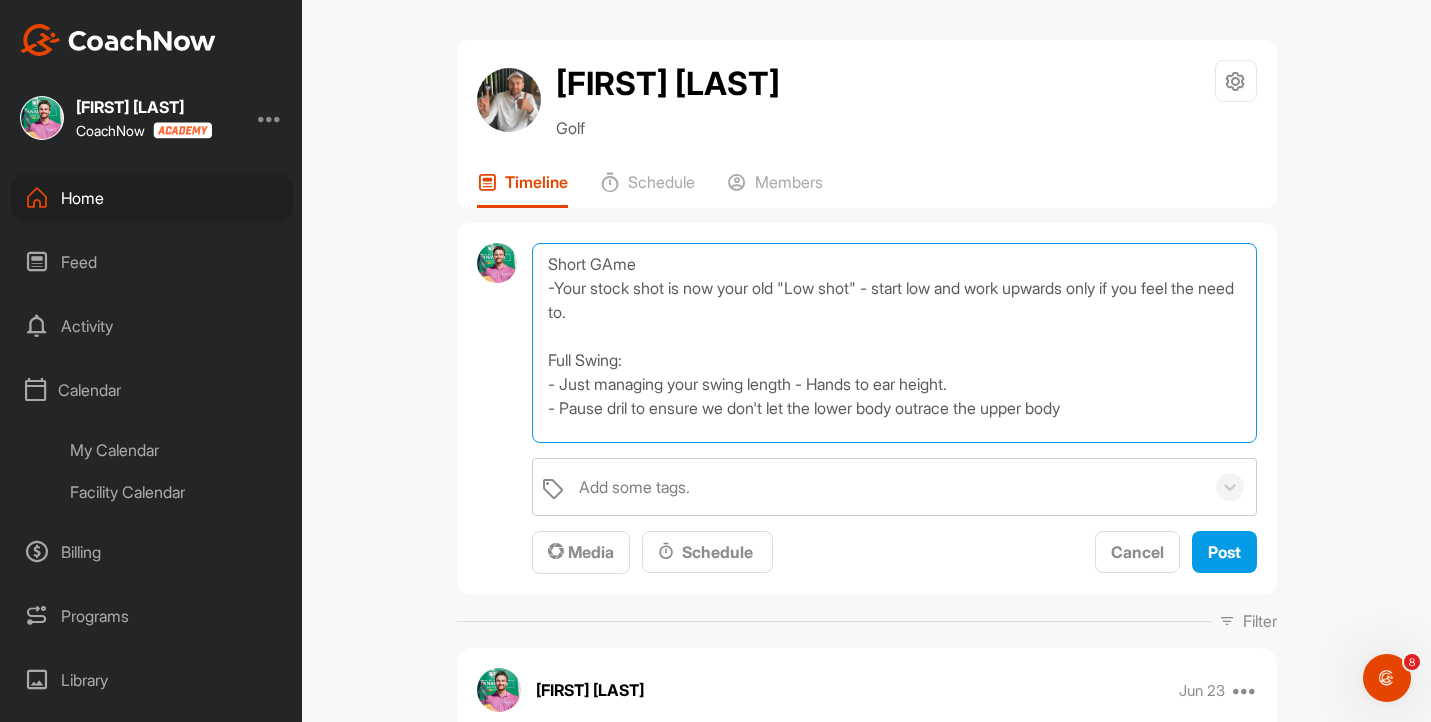 click on "Short GAme
-Your stock shot is now your old "Low shot" - start low and work upwards only if you feel the need to.
Full Swing:
- Just managing your swing length - Hands to ear height.
- Pause dril to ensure we don't let the lower body outrace the upper body" at bounding box center (894, 343) 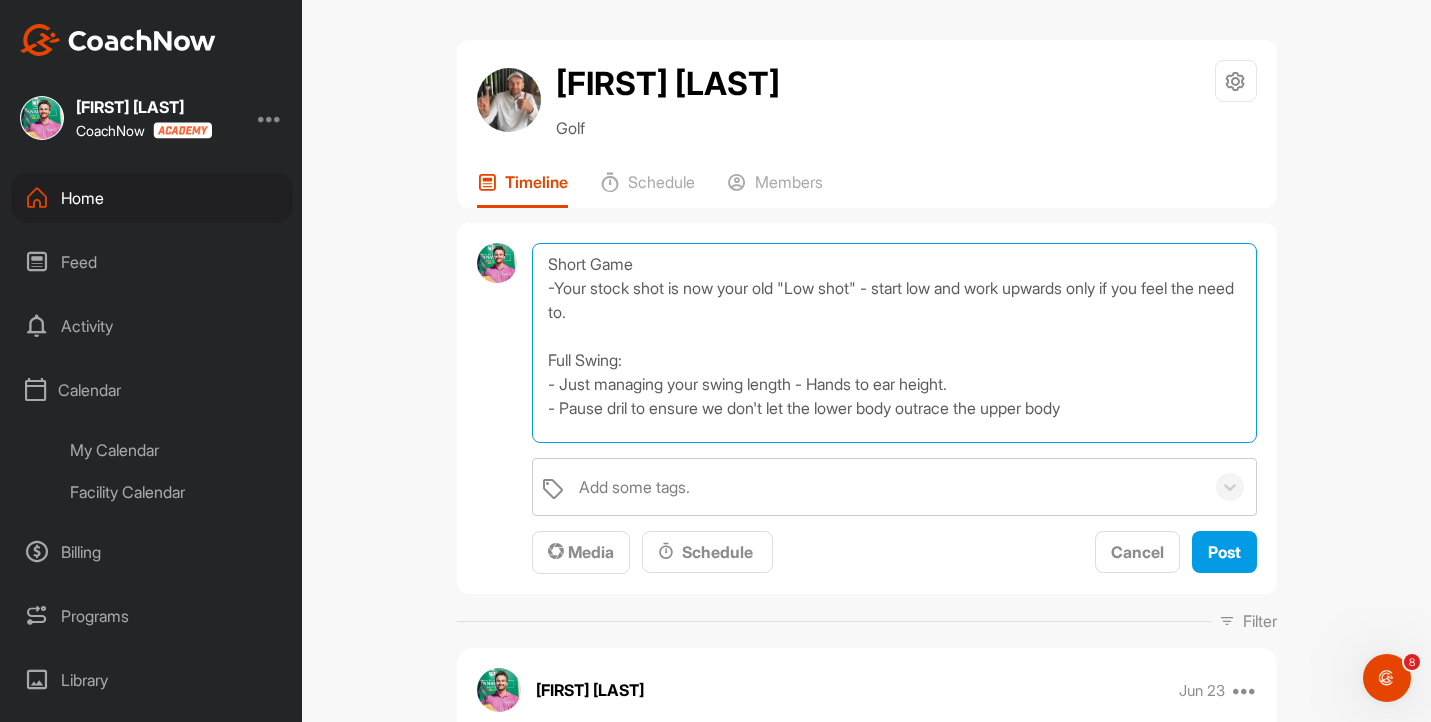 click on "Short Game
-Your stock shot is now your old "Low shot" - start low and work upwards only if you feel the need to.
Full Swing:
- Just managing your swing length - Hands to ear height.
- Pause dril to ensure we don't let the lower body outrace the upper body" at bounding box center (894, 343) 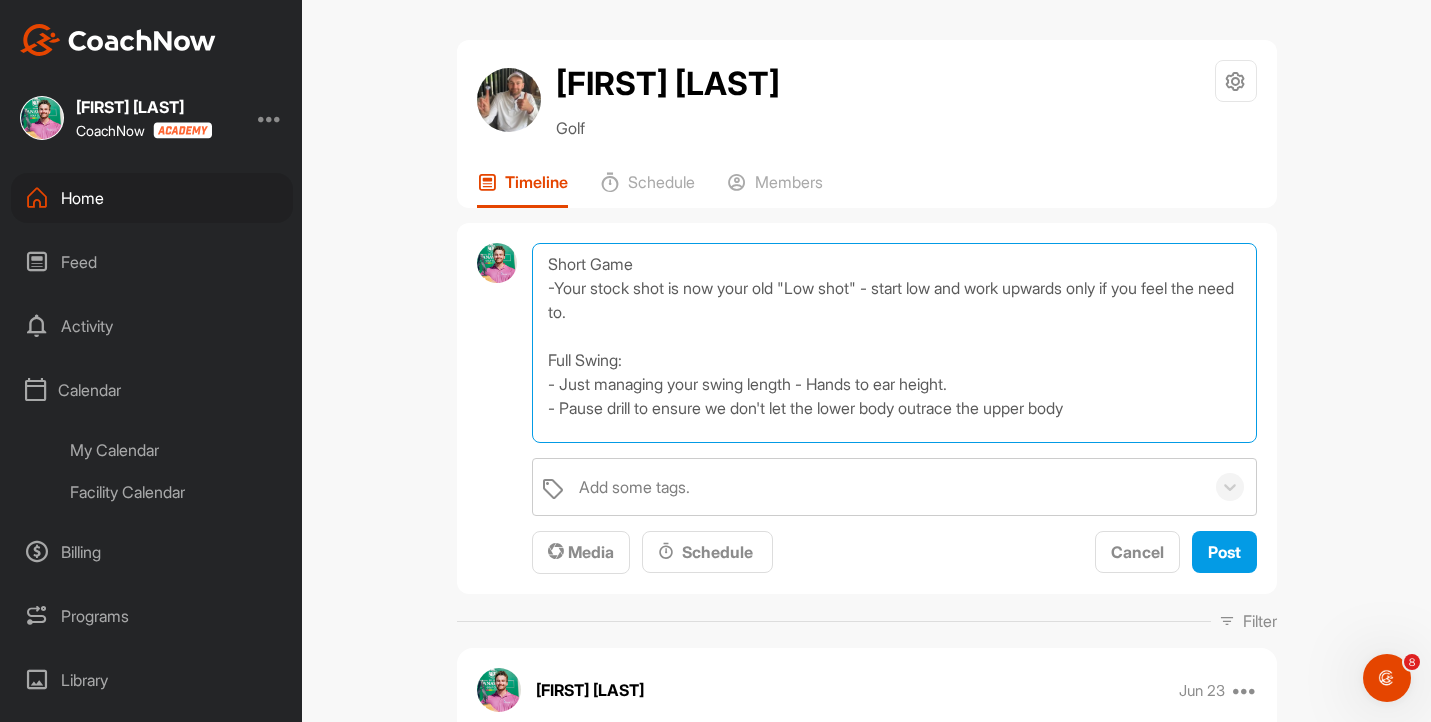 type on "Short Game
-Your stock shot is now your old "Low shot" - start low and work upwards only if you feel the need to.
Full Swing:
- Just managing your swing length - Hands to ear height.
- Pause drill to ensure we don't let the lower body outrace the upper body" 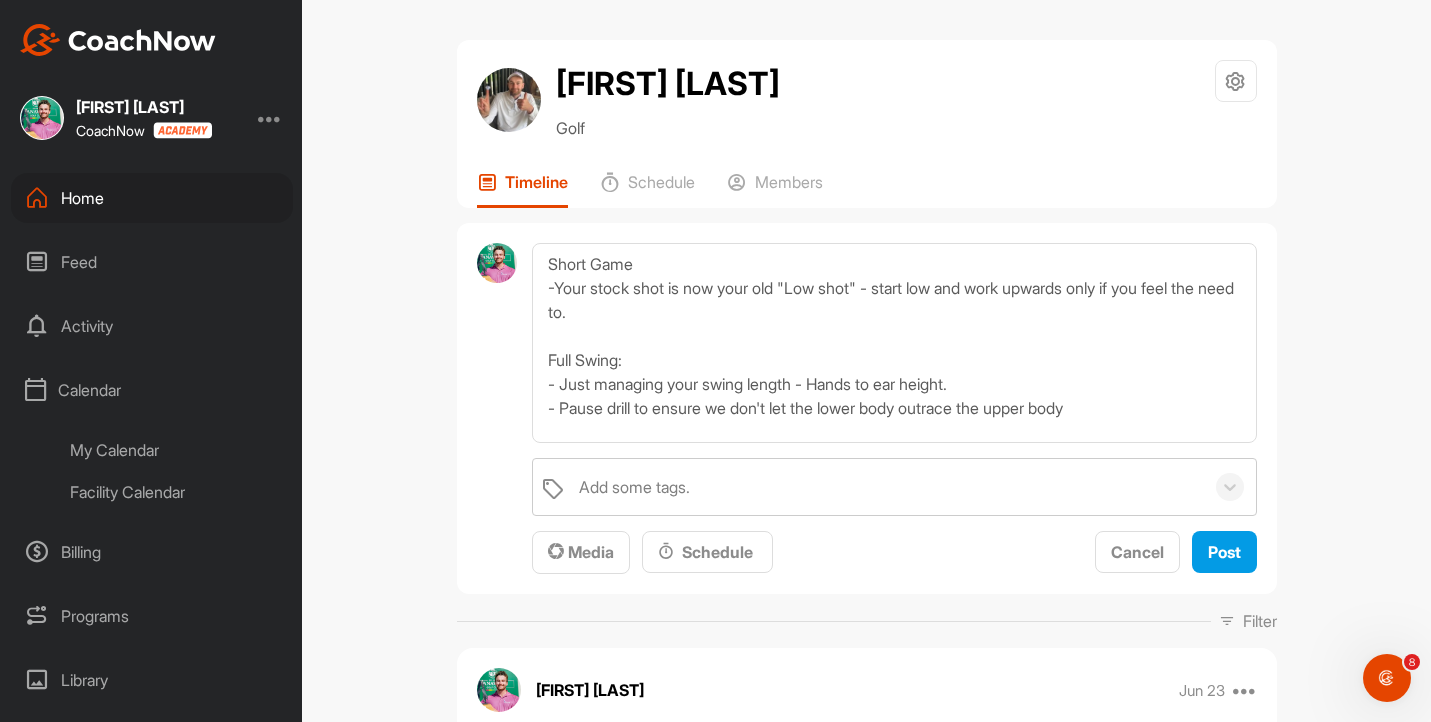 click on "Add some tags.   Media    Schedule     Cancel   Post" at bounding box center [894, 516] 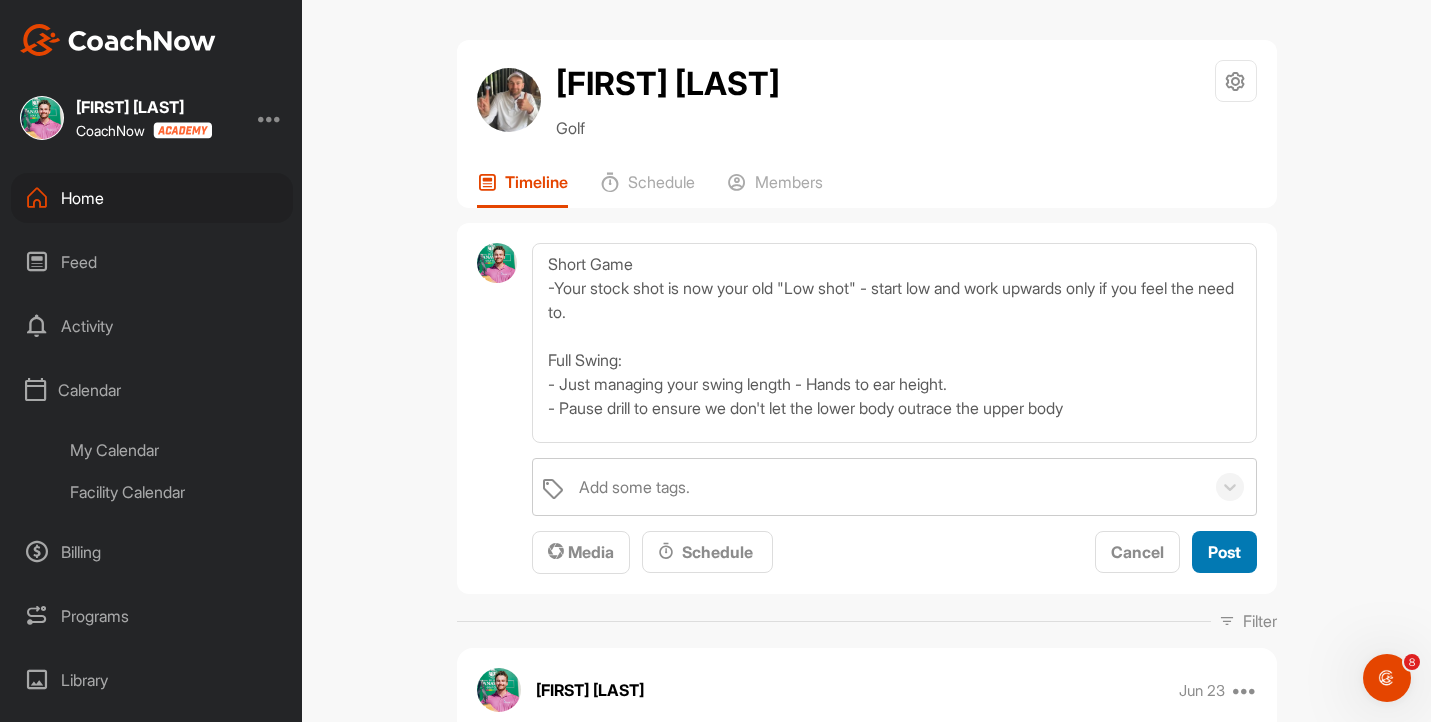 click on "Post" at bounding box center [1224, 552] 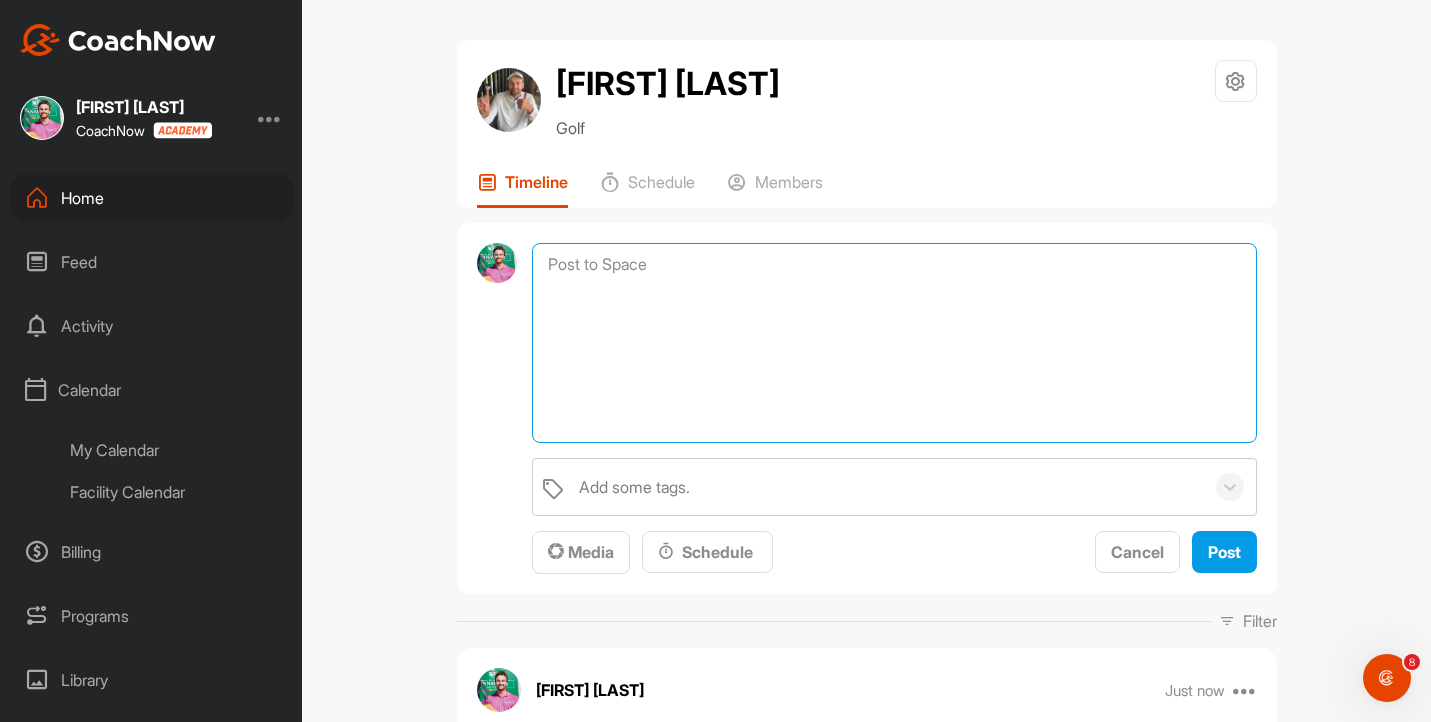 click at bounding box center (894, 343) 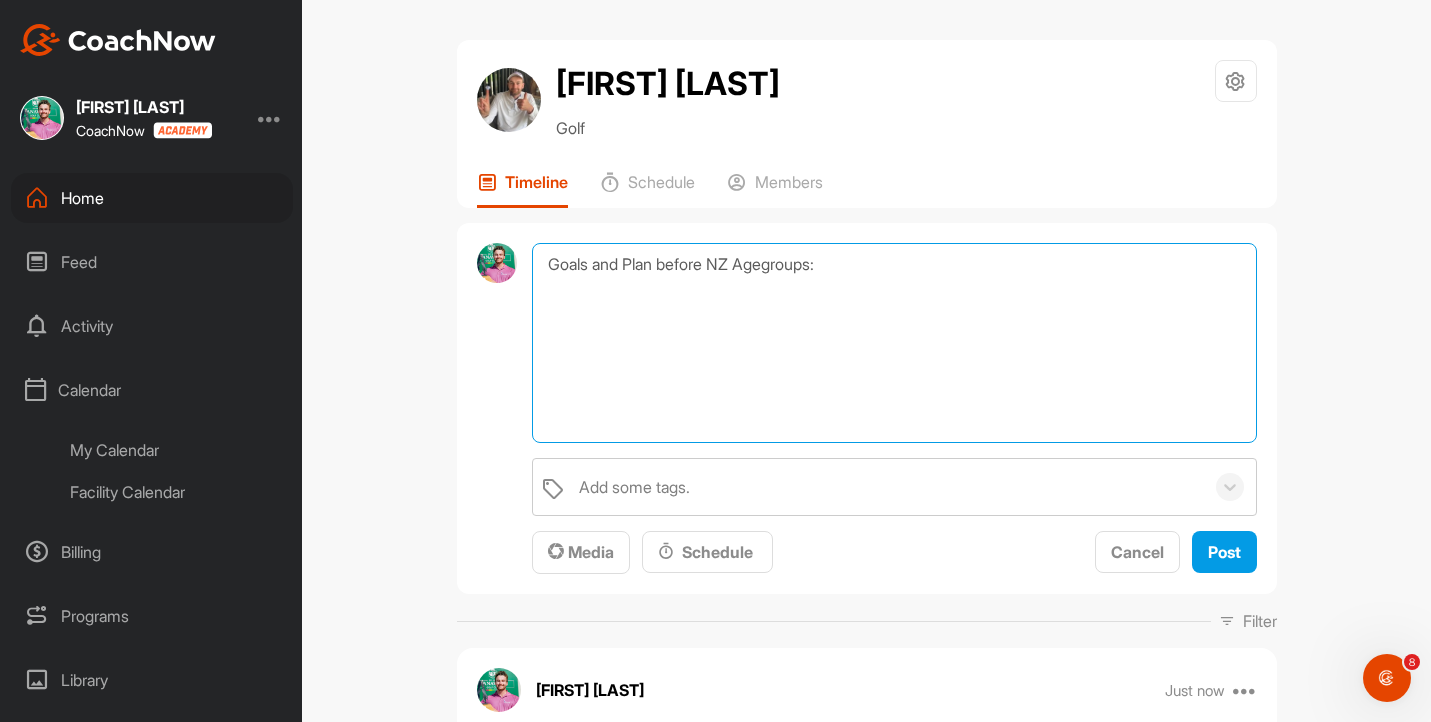 click on "Goals and Plan before NZ Agegroups:" at bounding box center (894, 343) 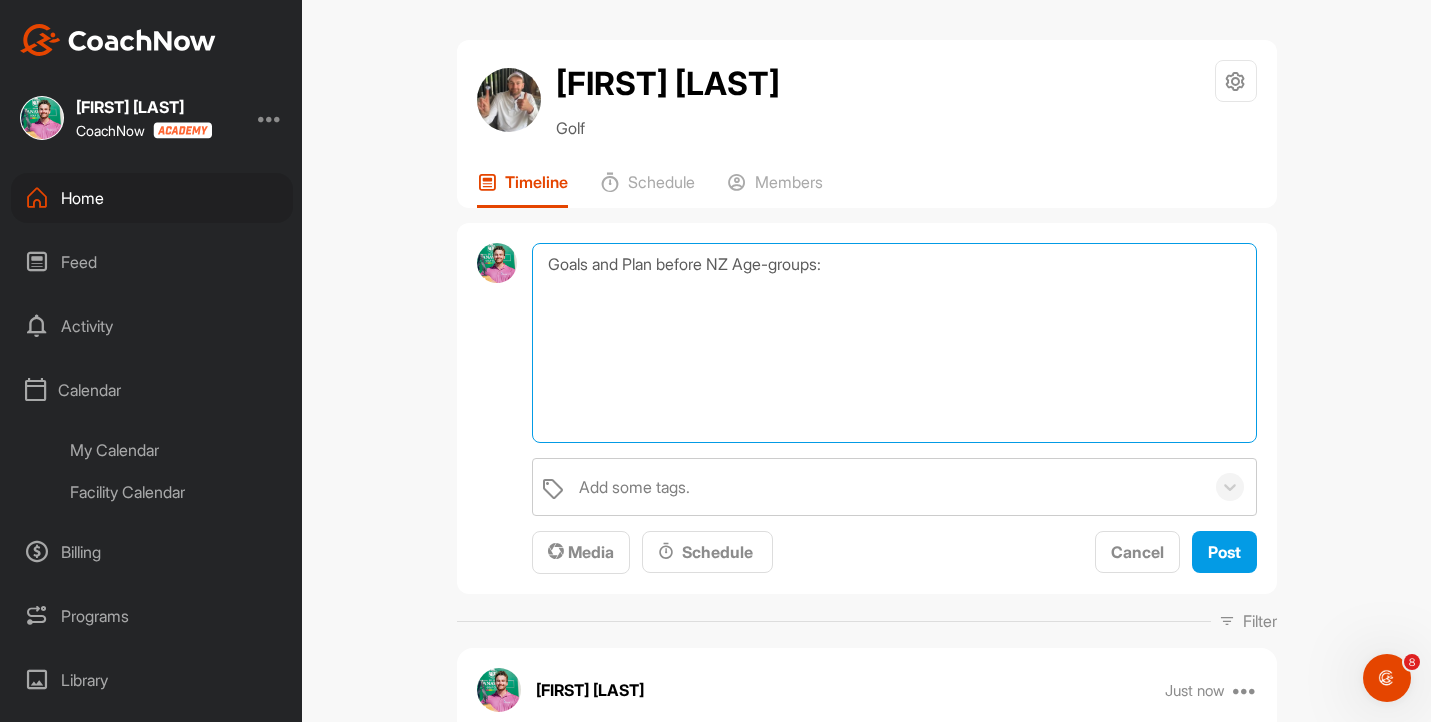 click on "Goals and Plan before NZ Age-groups:" at bounding box center [894, 343] 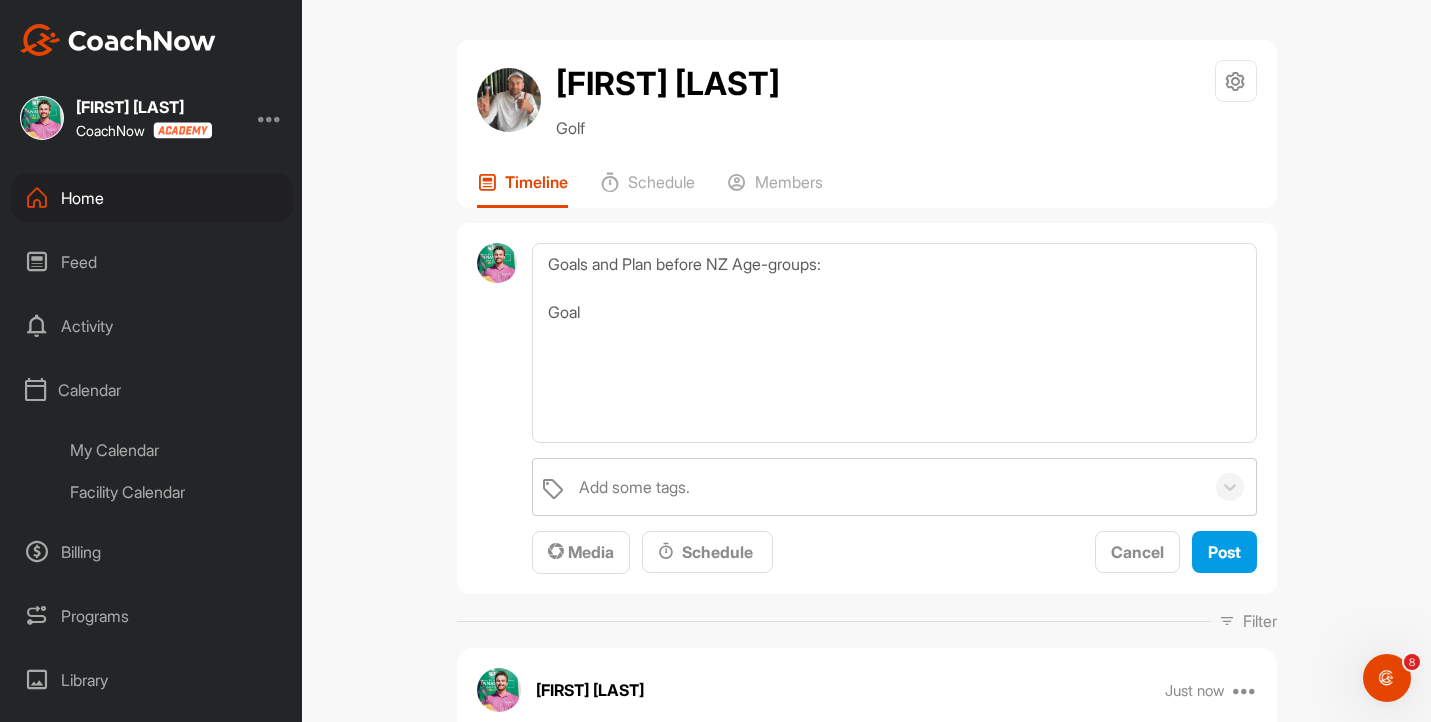 click at bounding box center (42, 118) 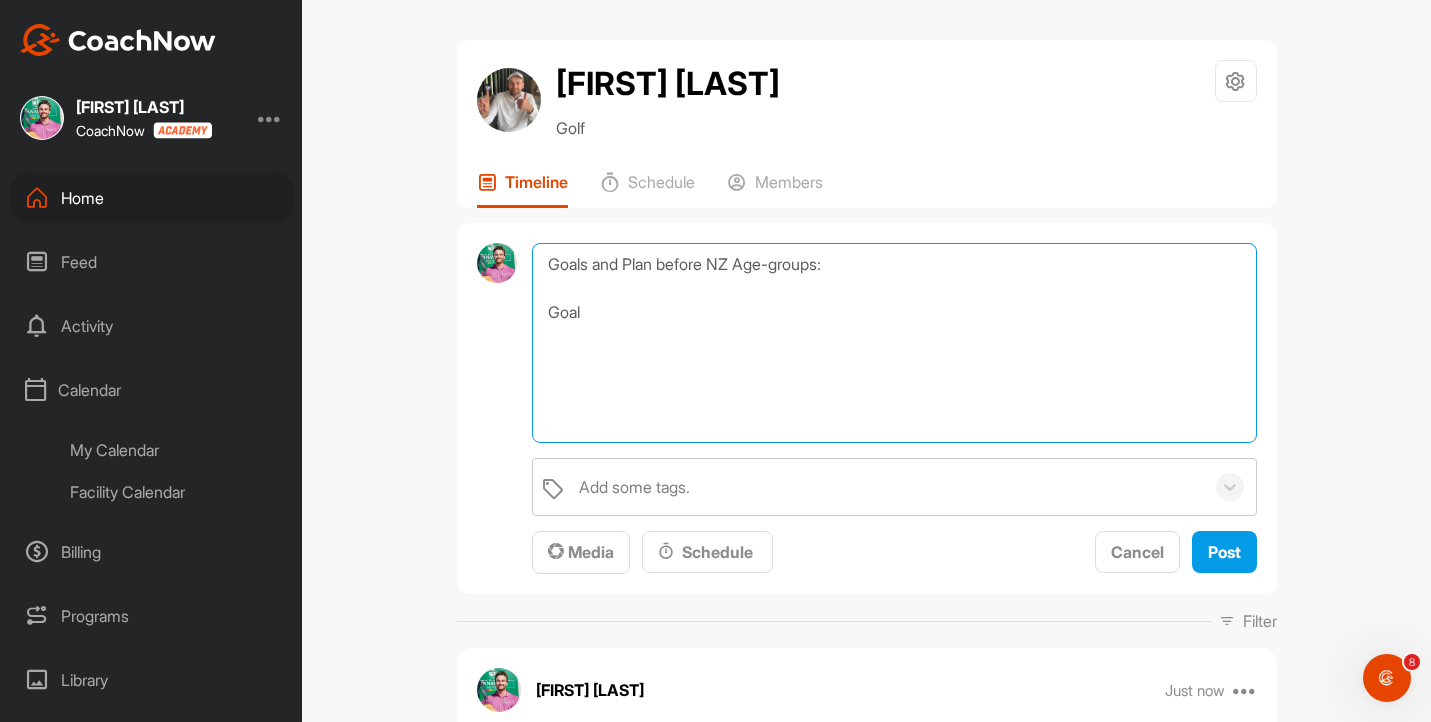 click on "Goals and Plan before NZ Age-groups:
Goal" at bounding box center [894, 343] 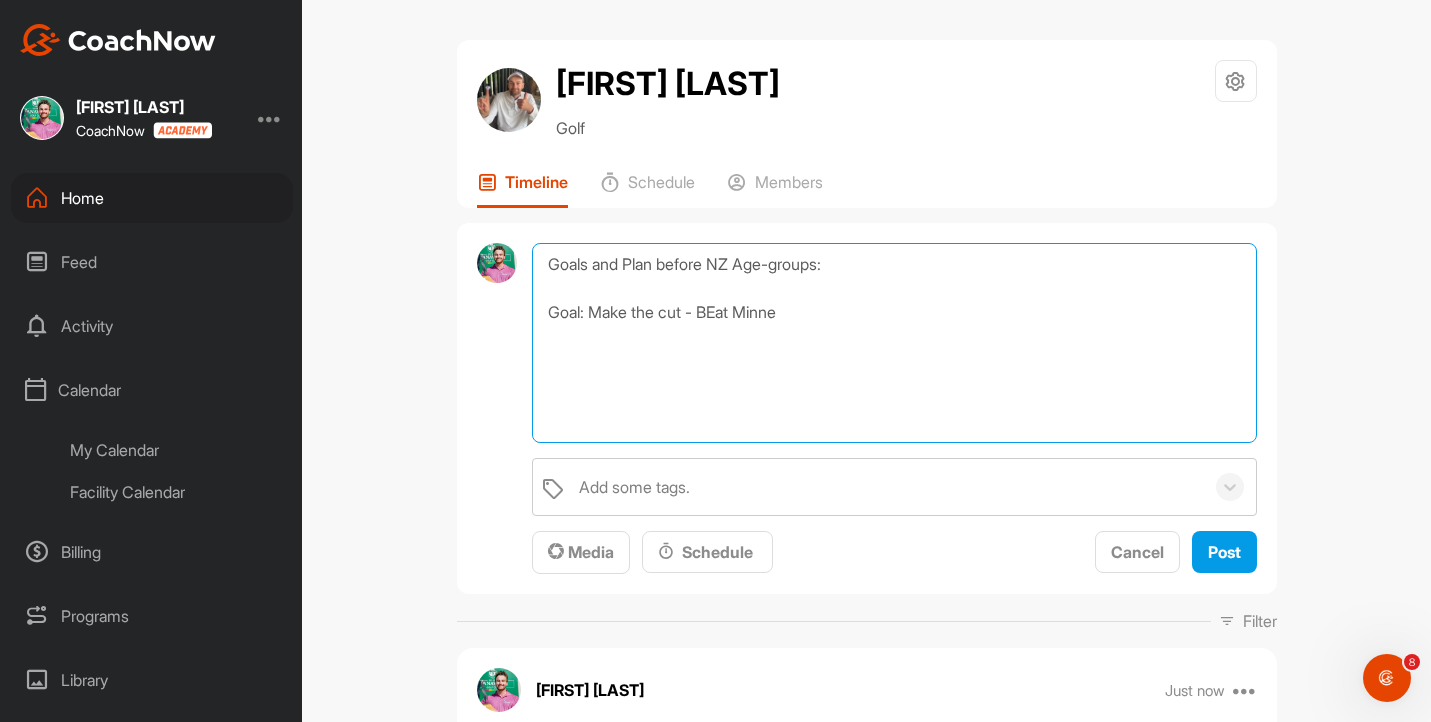 click on "Goals and Plan before NZ Age-groups:
Goal: Make the cut - BEat Minne" at bounding box center [894, 343] 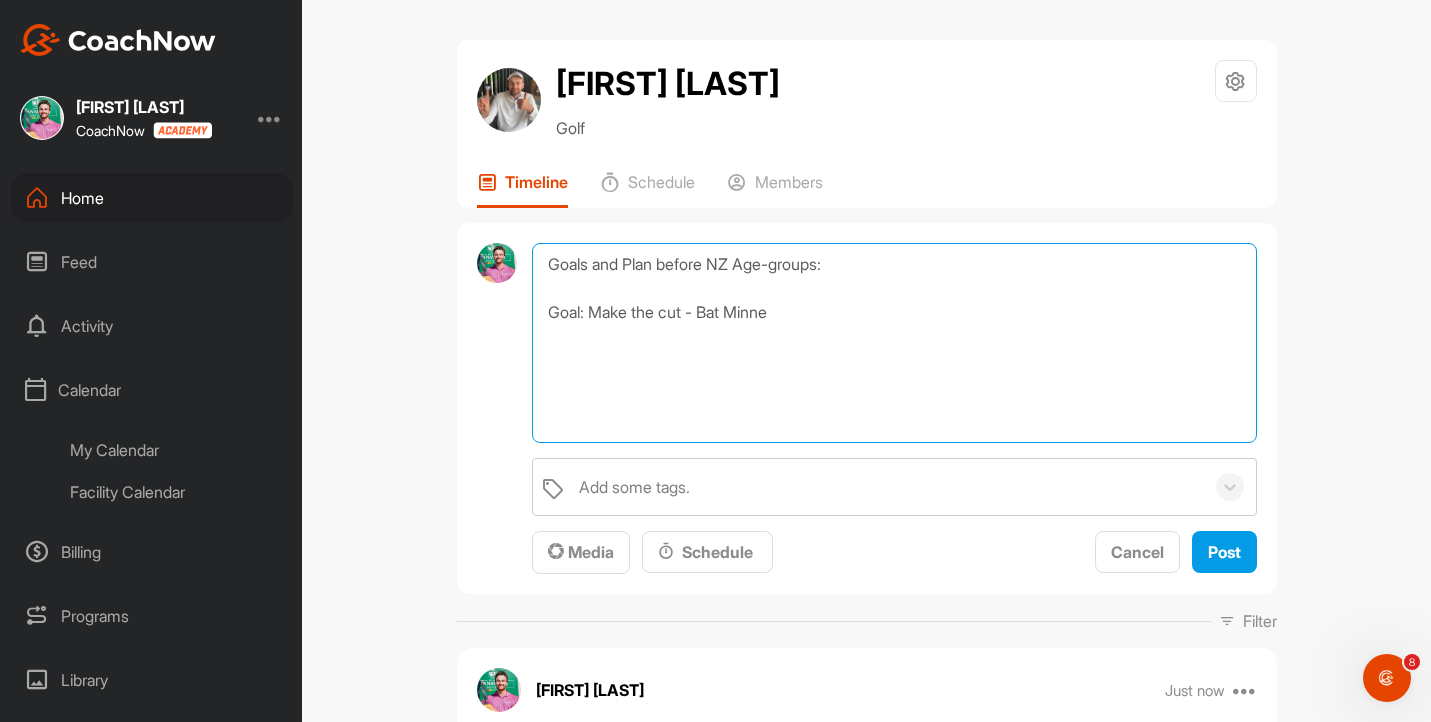 drag, startPoint x: 798, startPoint y: 315, endPoint x: 692, endPoint y: 319, distance: 106.07545 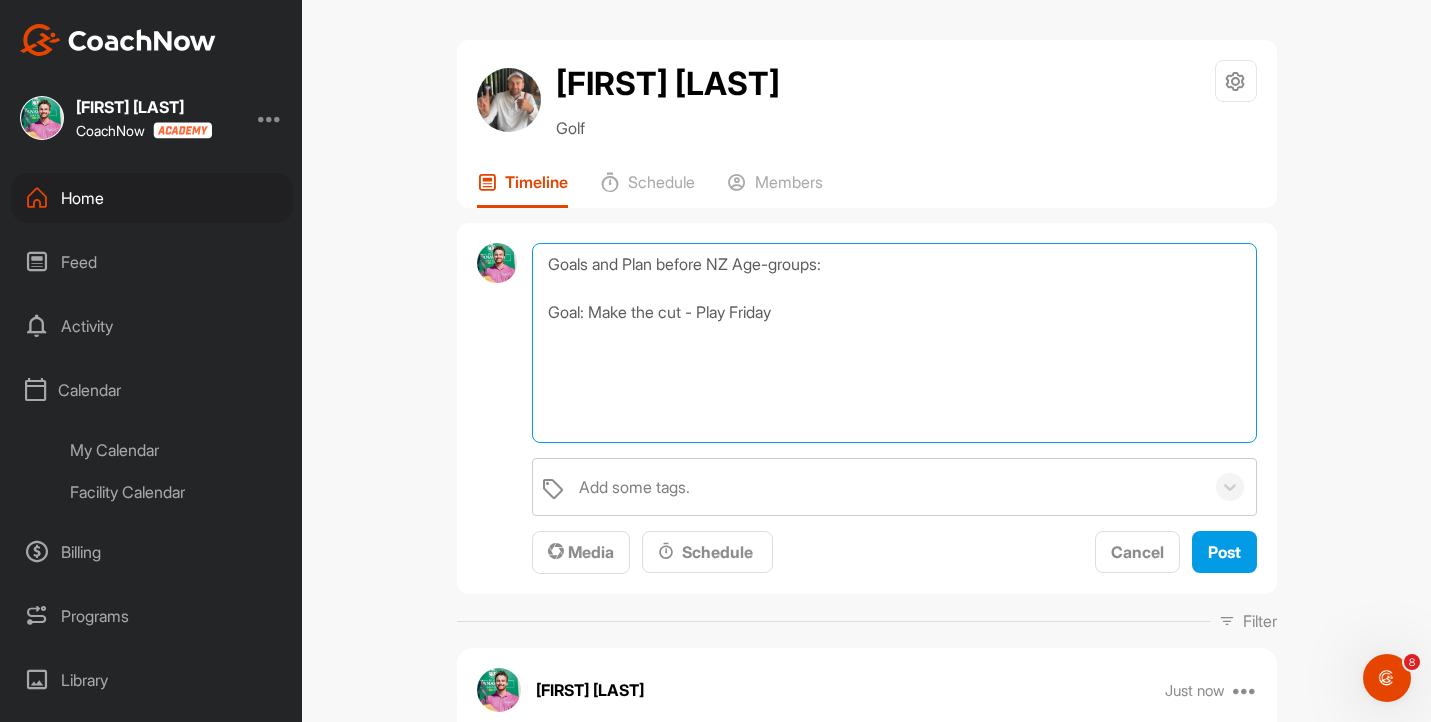 click on "Goals and Plan before NZ Age-groups:
Goal: Make the cut - Play Friday" at bounding box center [894, 343] 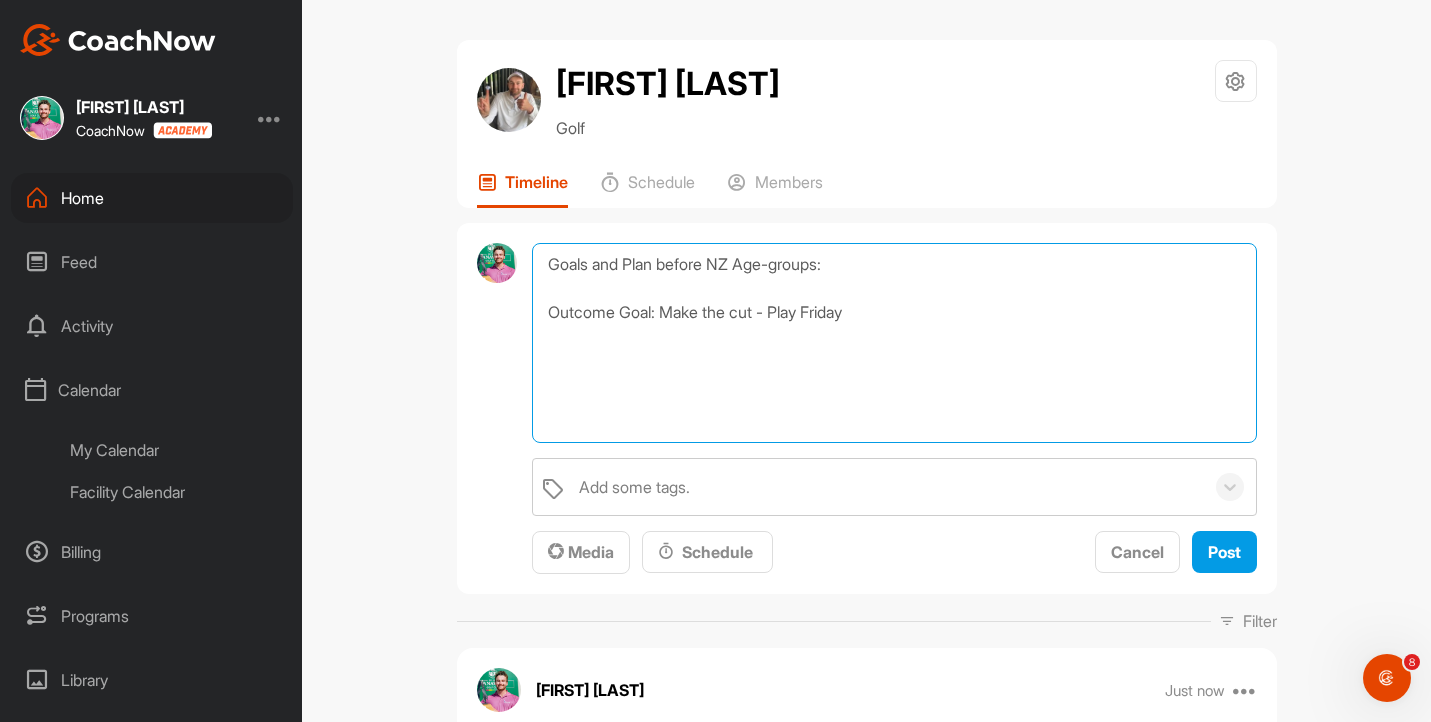 click on "Goals and Plan before NZ Age-groups:
Outcome Goal: Make the cut - Play Friday" at bounding box center [894, 343] 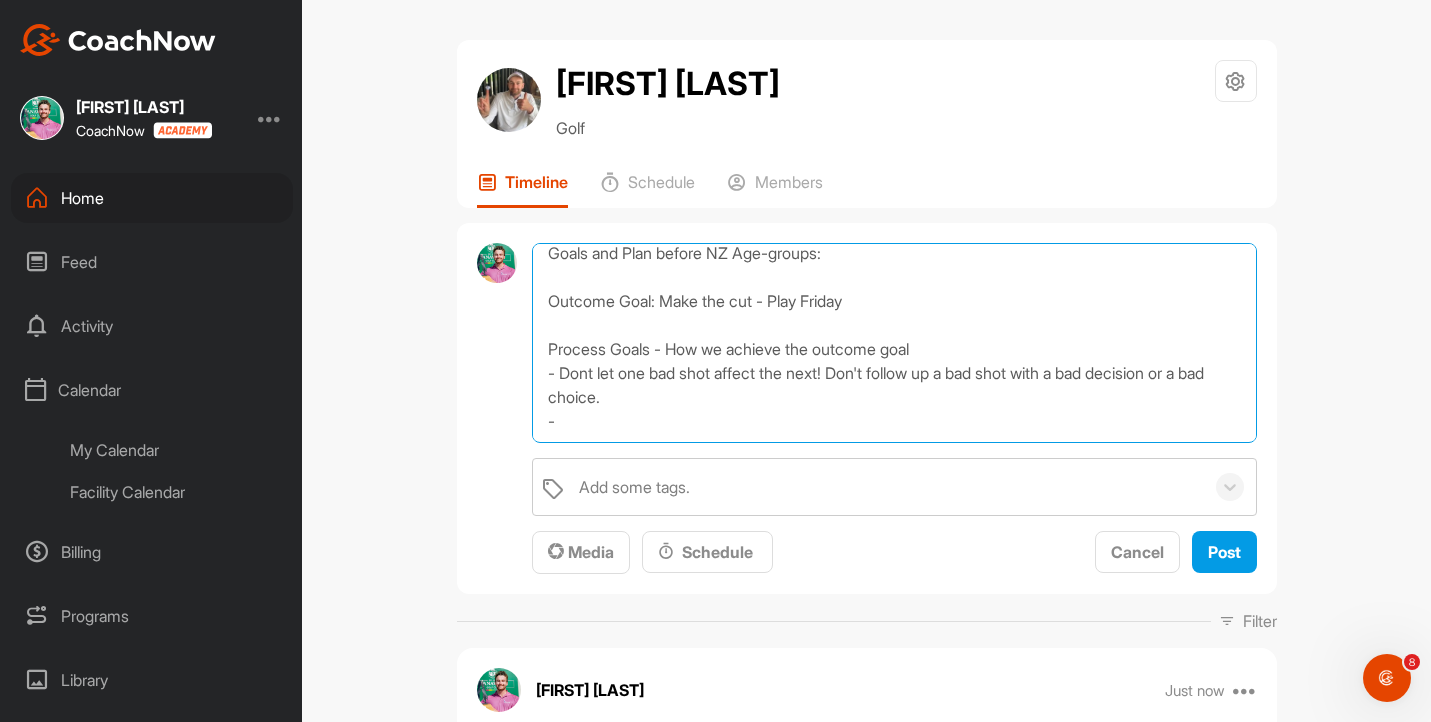 scroll, scrollTop: 96, scrollLeft: 0, axis: vertical 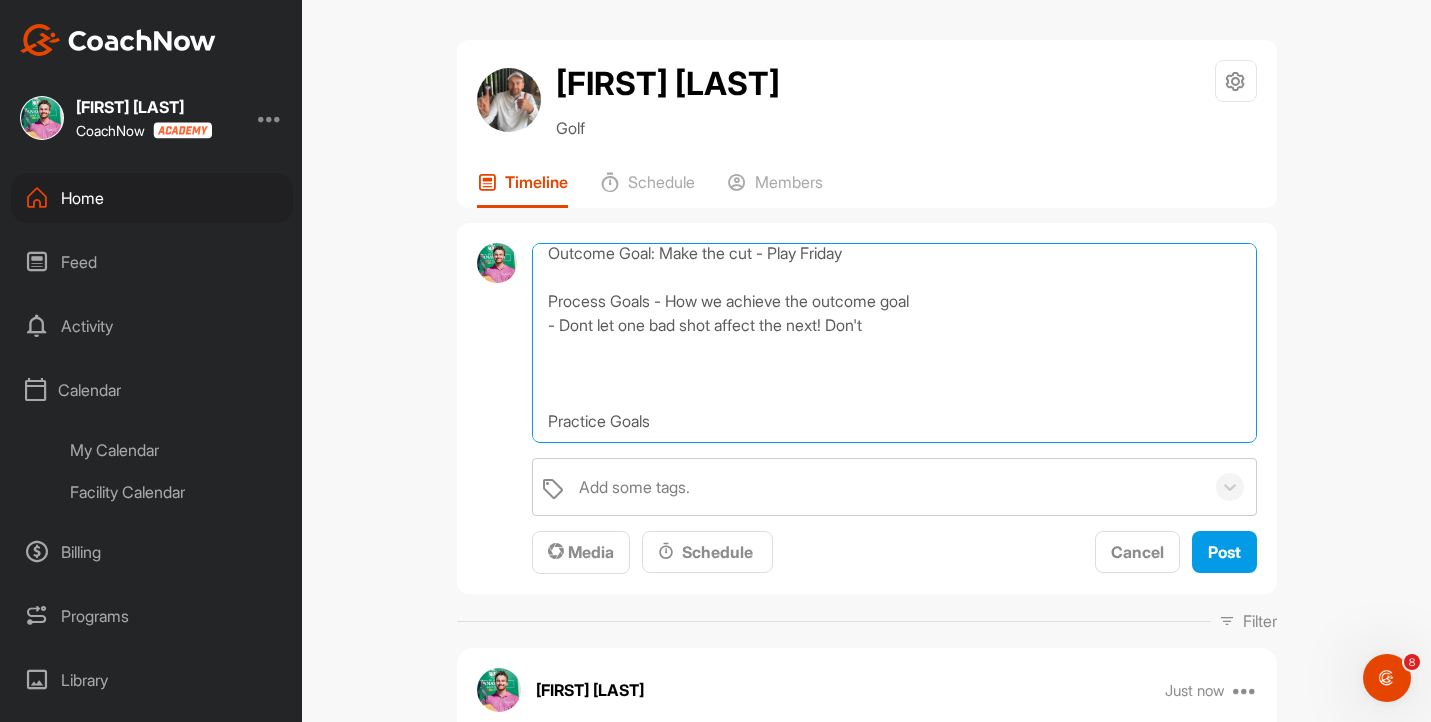 click on "Goals and Plan before NZ Age-groups:
Outcome Goal: Make the cut - Play Friday
Process Goals - How we achieve the outcome goal
- Dont let one bad shot affect the next! Don't
Practice Goals" at bounding box center (894, 343) 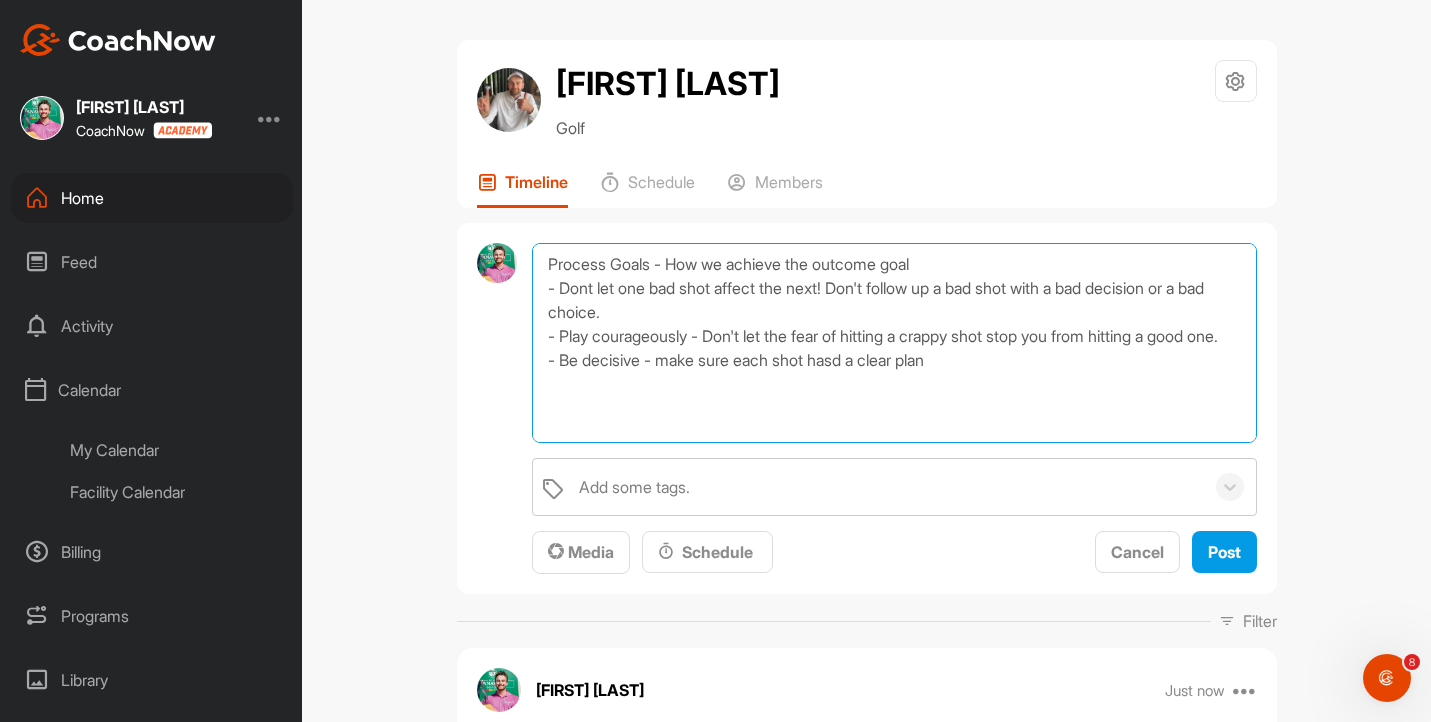 click on "Goals and Plan before NZ Age-groups:
Outcome Goal: Make the cut - Play Friday
Process Goals - How we achieve the outcome goal
- Dont let one bad shot affect the next! Don't follow up a bad shot with a bad decision or a bad choice.
- Play courageously - Don't let the fear of hitting a crappy shot stop you from hitting a good one.
- Be decisive - make sure each shot hasd a clear plan
Practice Goals" at bounding box center [894, 343] 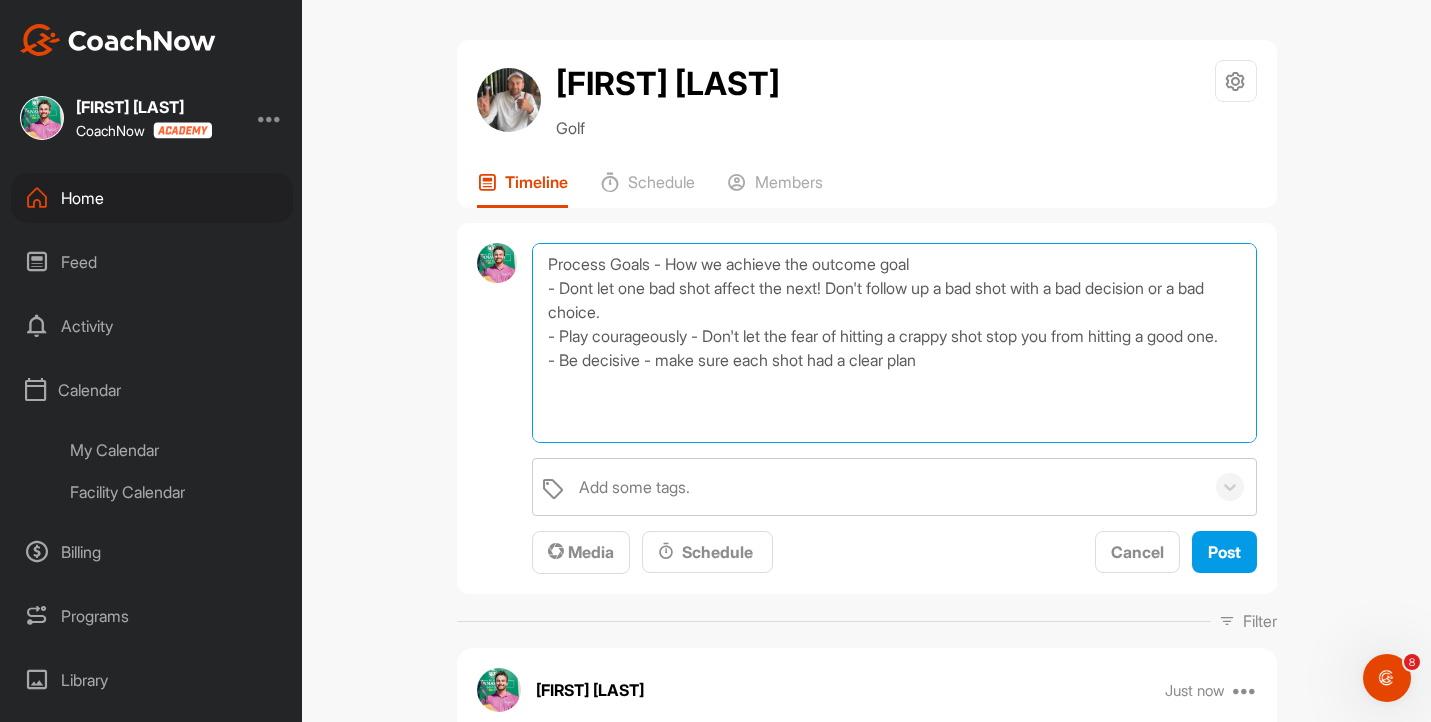 click on "Goals and Plan before NZ Age-groups:
Outcome Goal: Make the cut - Play Friday
Process Goals - How we achieve the outcome goal
- Dont let one bad shot affect the next! Don't follow up a bad shot with a bad decision or a bad choice.
- Play courageously - Don't let the fear of hitting a crappy shot stop you from hitting a good one.
- Be decisive - make sure each shot had a clear plan
Practice Goals" at bounding box center [894, 343] 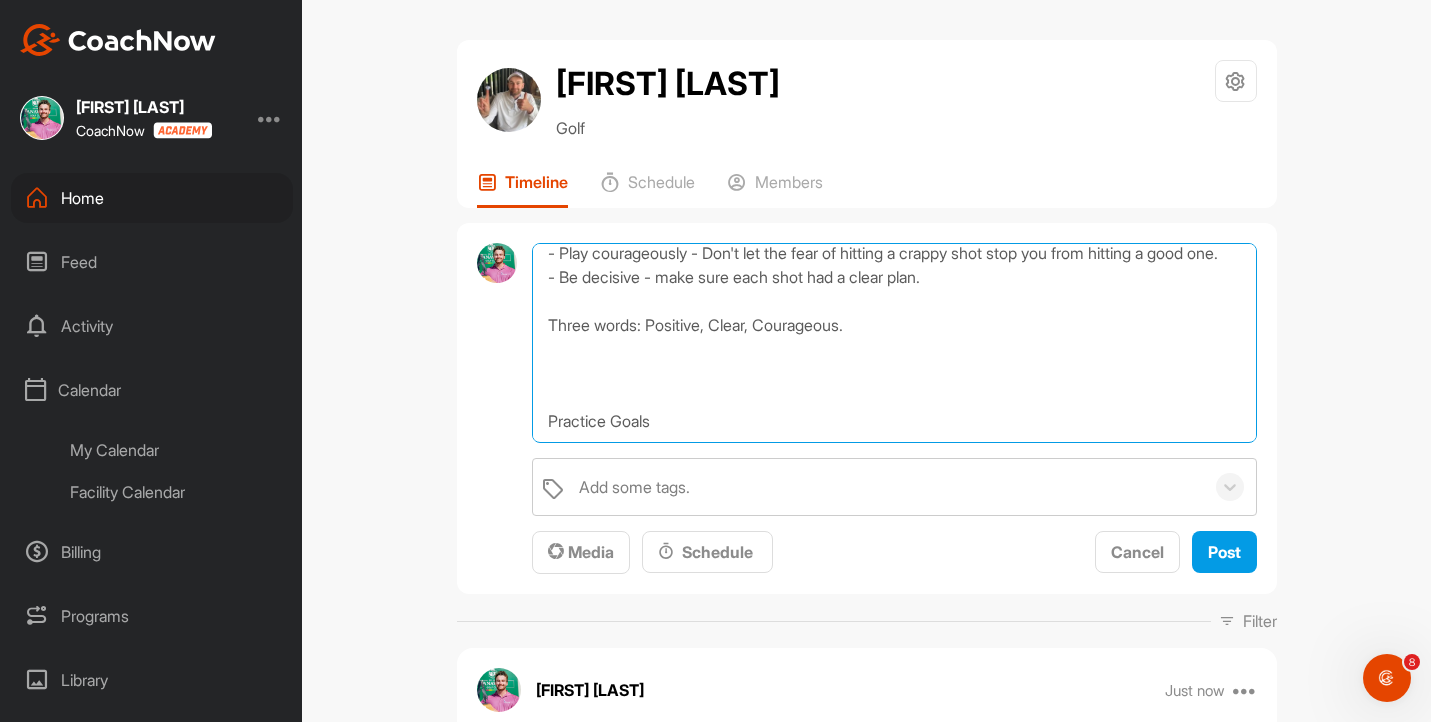 scroll, scrollTop: 275, scrollLeft: 0, axis: vertical 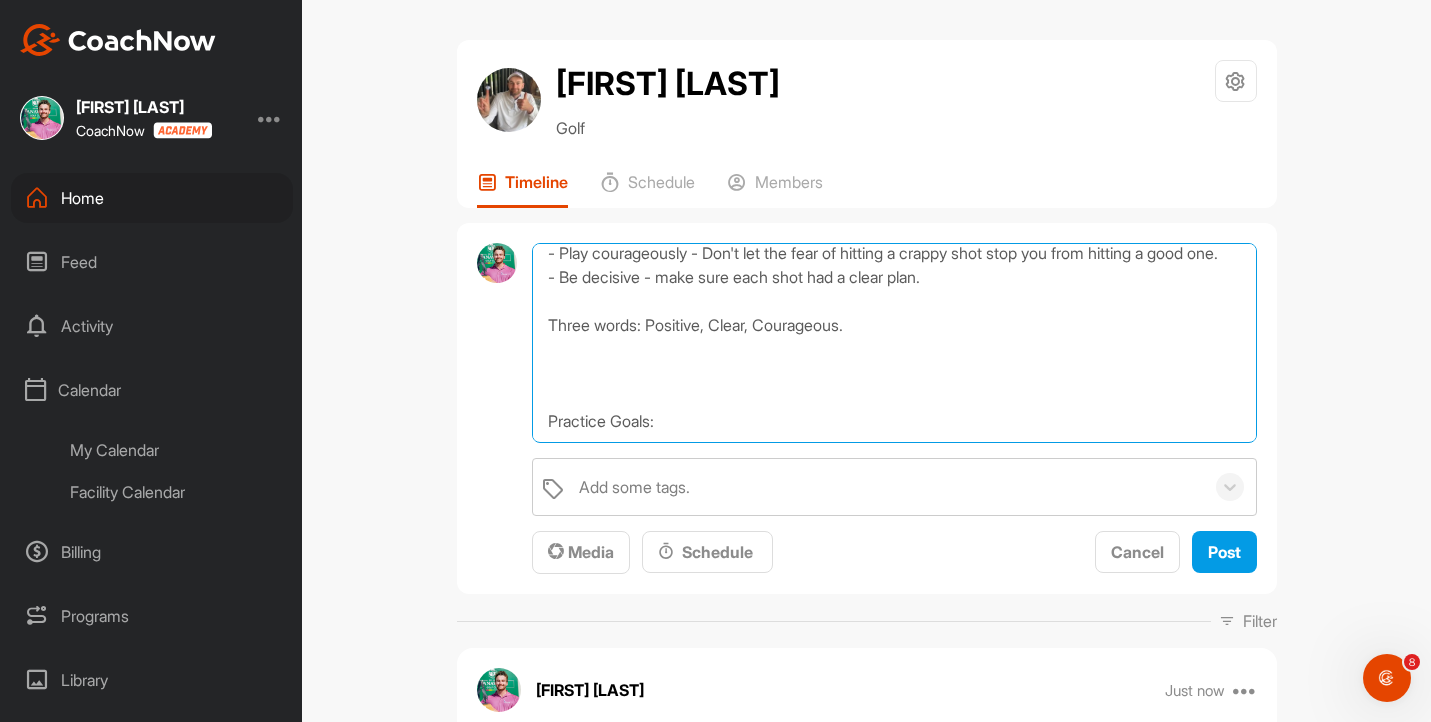 click on "Goals and Plan before NZ Age-groups:
Outcome Goal: Make the cut - Play Friday
Process Goals - How we achieve the outcome goal
- Dont let one bad shot affect the next! Don't follow up a bad shot with a bad decision or a bad choice.
- Play courageously - Don't let the fear of hitting a crappy shot stop you from hitting a good one.
- Be decisive - make sure each shot had a clear plan.
Three words: Positive, Clear, Courageous.
Practice Goals:" at bounding box center (894, 343) 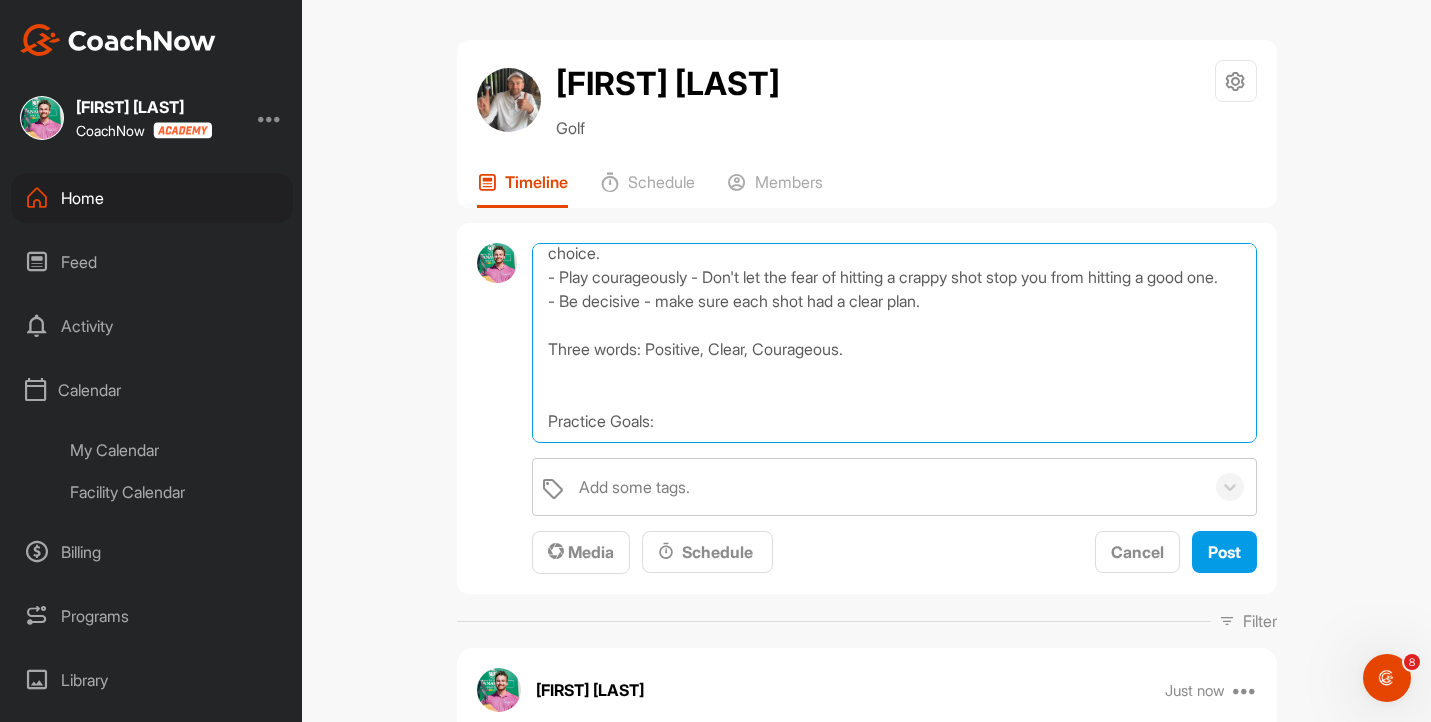 scroll, scrollTop: 227, scrollLeft: 0, axis: vertical 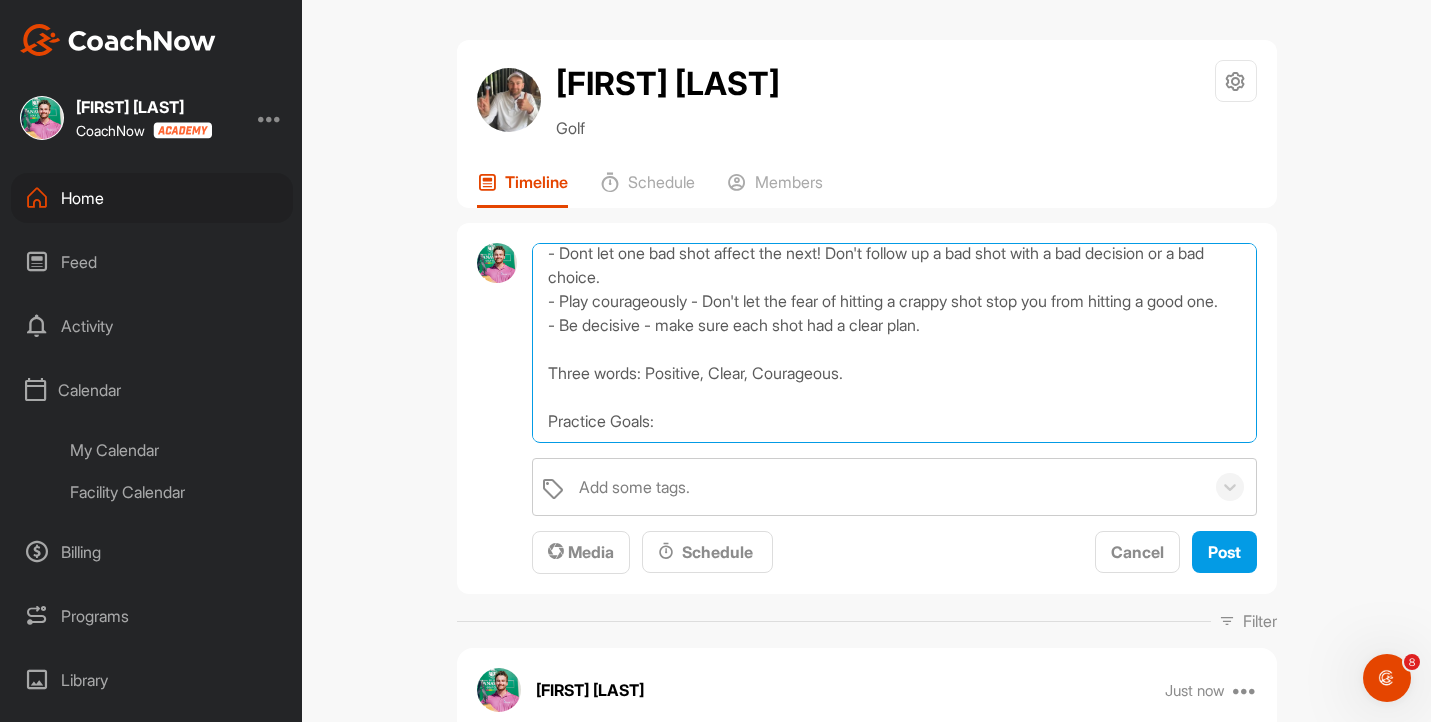 click on "Goals and Plan before NZ Age-groups:
Outcome Goal: Make the cut - Play Friday
Process Goals - How we achieve the outcome goal
- Dont let one bad shot affect the next! Don't follow up a bad shot with a bad decision or a bad choice.
- Play courageously - Don't let the fear of hitting a crappy shot stop you from hitting a good one.
- Be decisive - make sure each shot had a clear plan.
Three words: Positive, Clear, Courageous.
Practice Goals:" at bounding box center (894, 343) 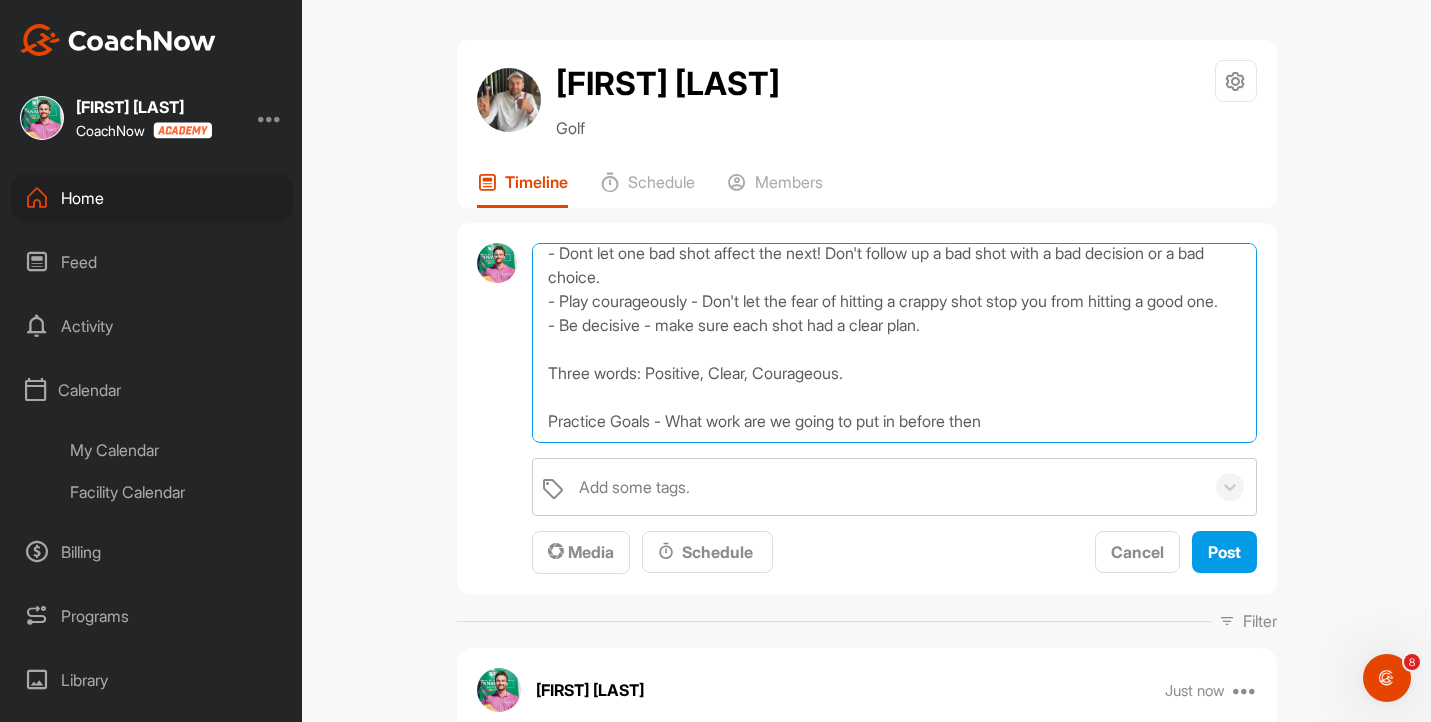 scroll, scrollTop: 251, scrollLeft: 0, axis: vertical 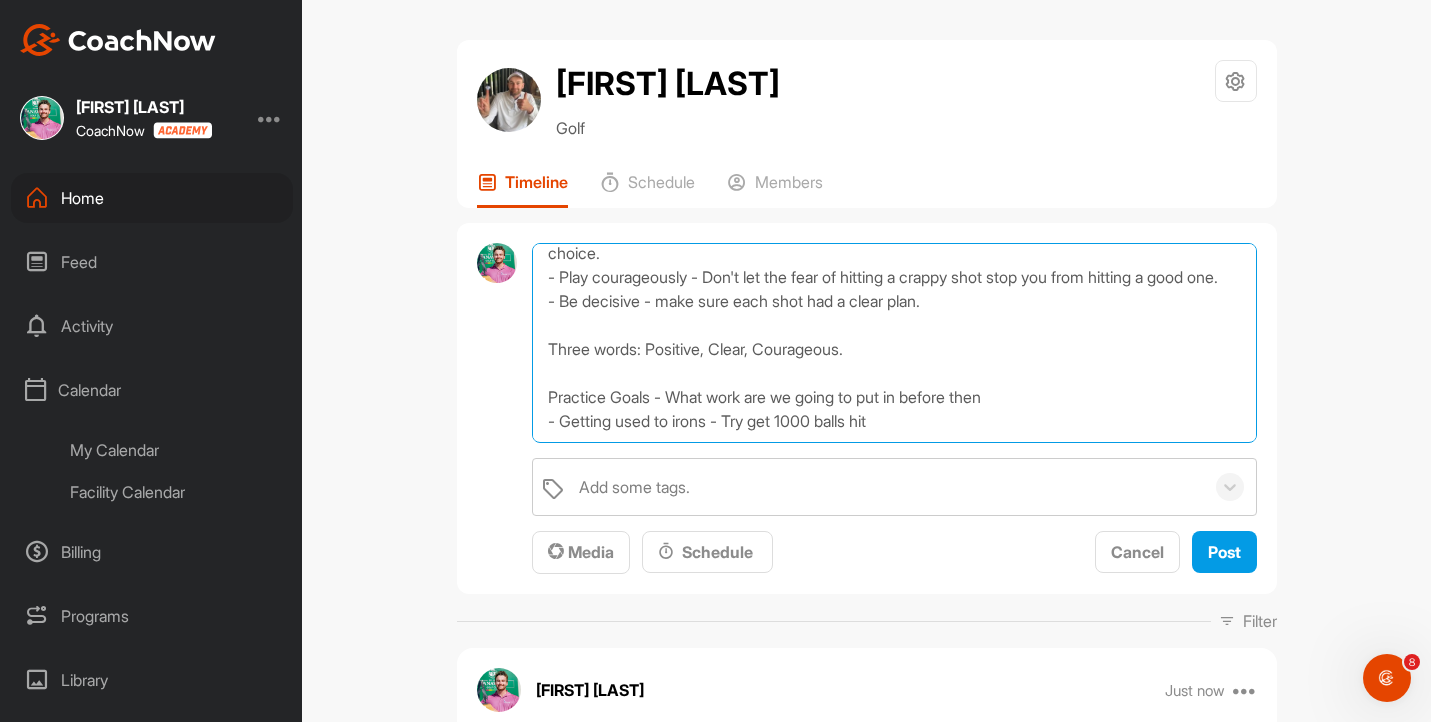 click on "Goals and Plan before NZ Age-groups:
Outcome Goal: Make the cut - Play Friday
Process Goals - How we achieve the outcome goal
- Dont let one bad shot affect the next! Don't follow up a bad shot with a bad decision or a bad choice.
- Play courageously - Don't let the fear of hitting a crappy shot stop you from hitting a good one.
- Be decisive - make sure each shot had a clear plan.
Three words: Positive, Clear, Courageous.
Practice Goals - What work are we going to put in before then
- Getting used to irons - Try get 1000 balls hit" at bounding box center (894, 343) 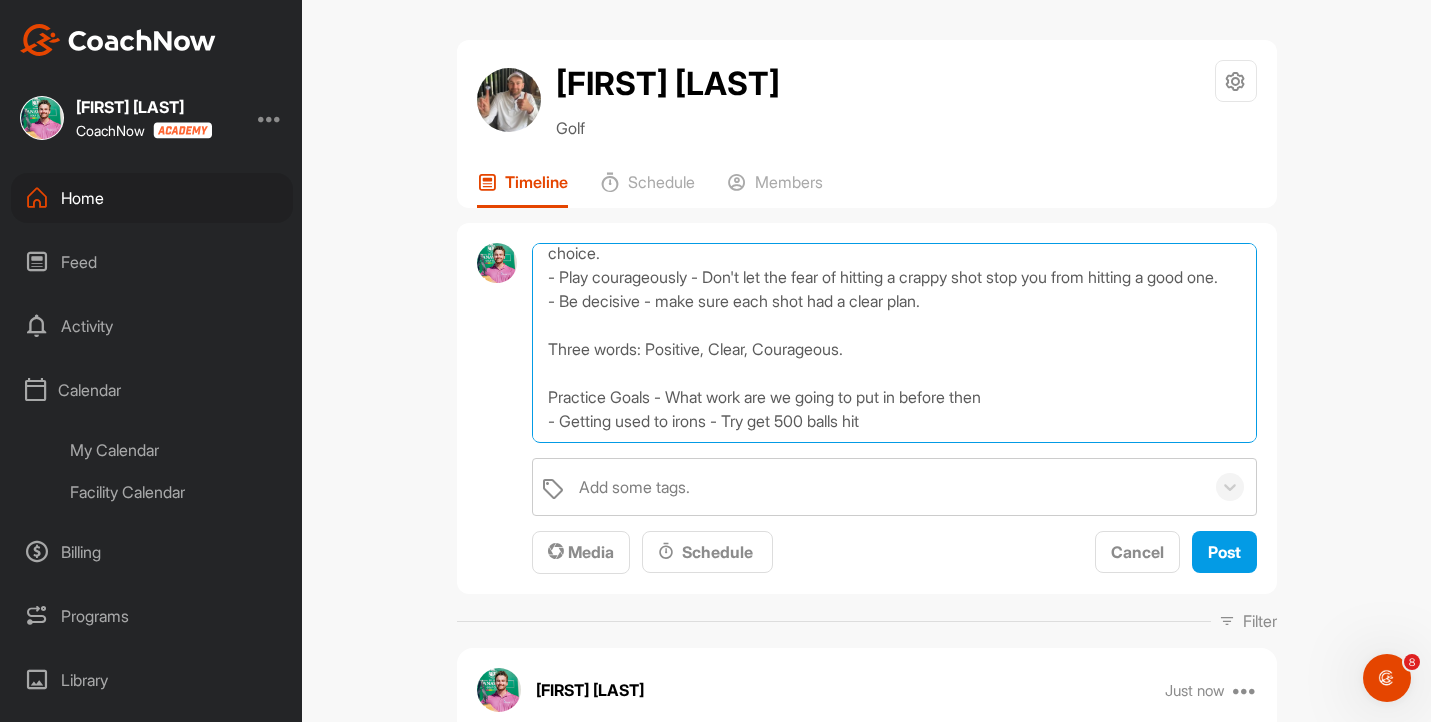 click on "Goals and Plan before NZ Age-groups:
Outcome Goal: Make the cut - Play Friday
Process Goals - How we achieve the outcome goal
- Dont let one bad shot affect the next! Don't follow up a bad shot with a bad decision or a bad choice.
- Play courageously - Don't let the fear of hitting a crappy shot stop you from hitting a good one.
- Be decisive - make sure each shot had a clear plan.
Three words: Positive, Clear, Courageous.
Practice Goals - What work are we going to put in before then
- Getting used to irons - Try get 500 balls hit" at bounding box center [894, 343] 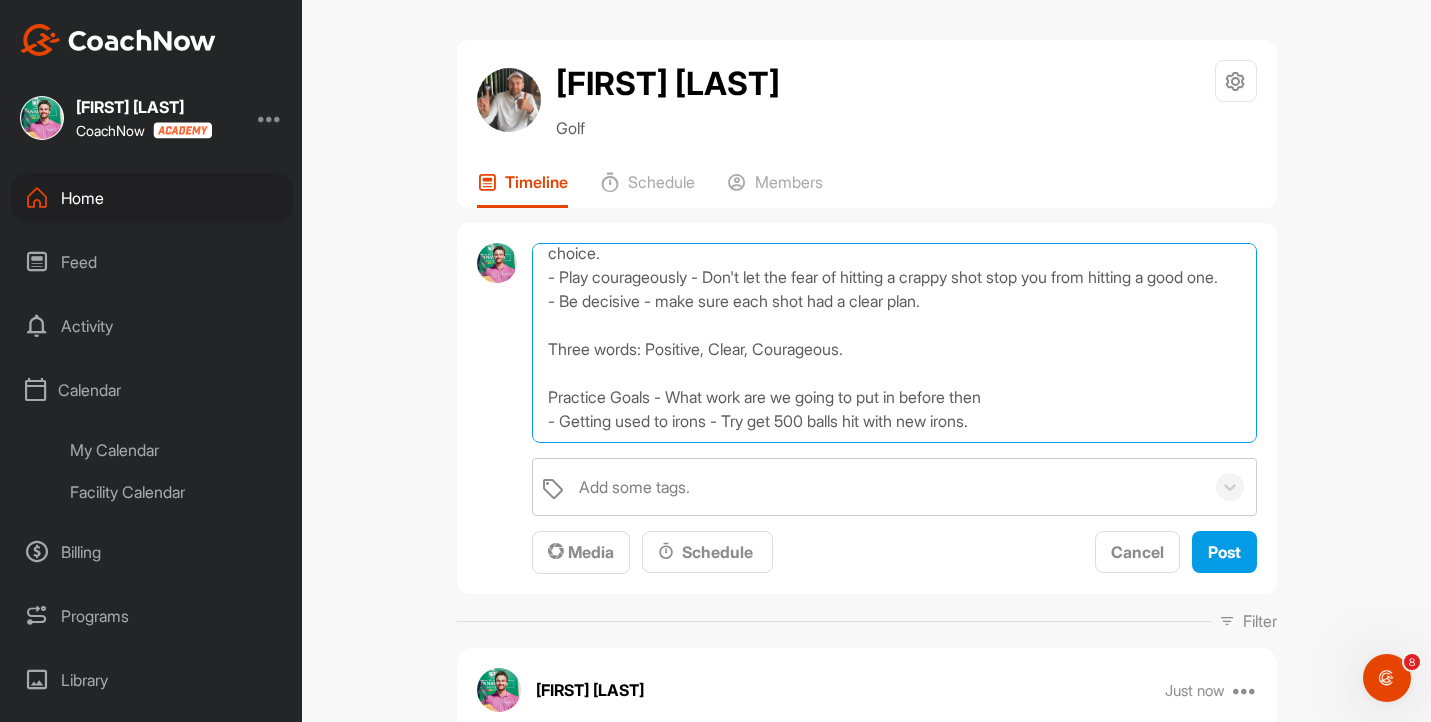 scroll, scrollTop: 275, scrollLeft: 0, axis: vertical 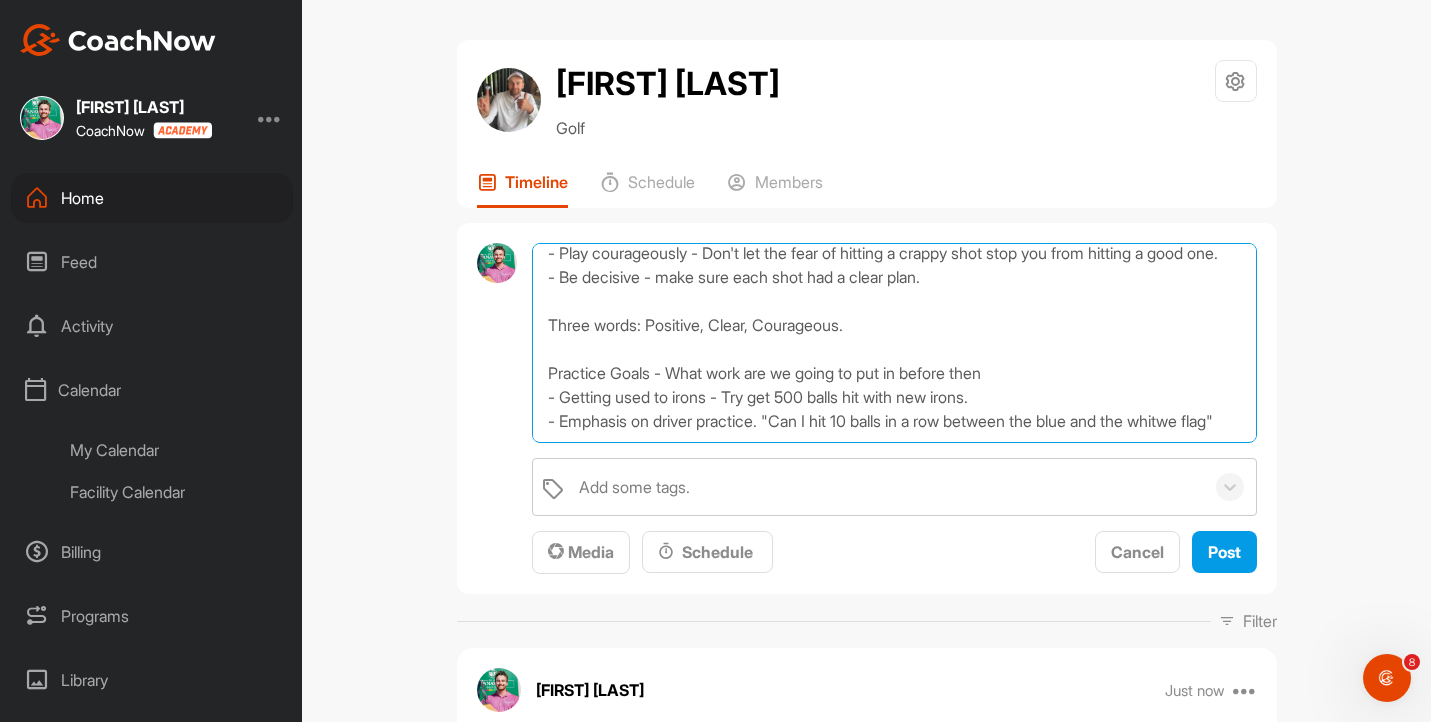 click on "Goals and Plan before NZ Age-groups:
Outcome Goal: Make the cut - Play Friday
Process Goals - How we achieve the outcome goal
- Dont let one bad shot affect the next! Don't follow up a bad shot with a bad decision or a bad choice.
- Play courageously - Don't let the fear of hitting a crappy shot stop you from hitting a good one.
- Be decisive - make sure each shot had a clear plan.
Three words: Positive, Clear, Courageous.
Practice Goals - What work are we going to put in before then
- Getting used to irons - Try get 500 balls hit with new irons.
- Emphasis on driver practice. "Can I hit 10 balls in a row between the blue and the whitwe flag"" at bounding box center [894, 343] 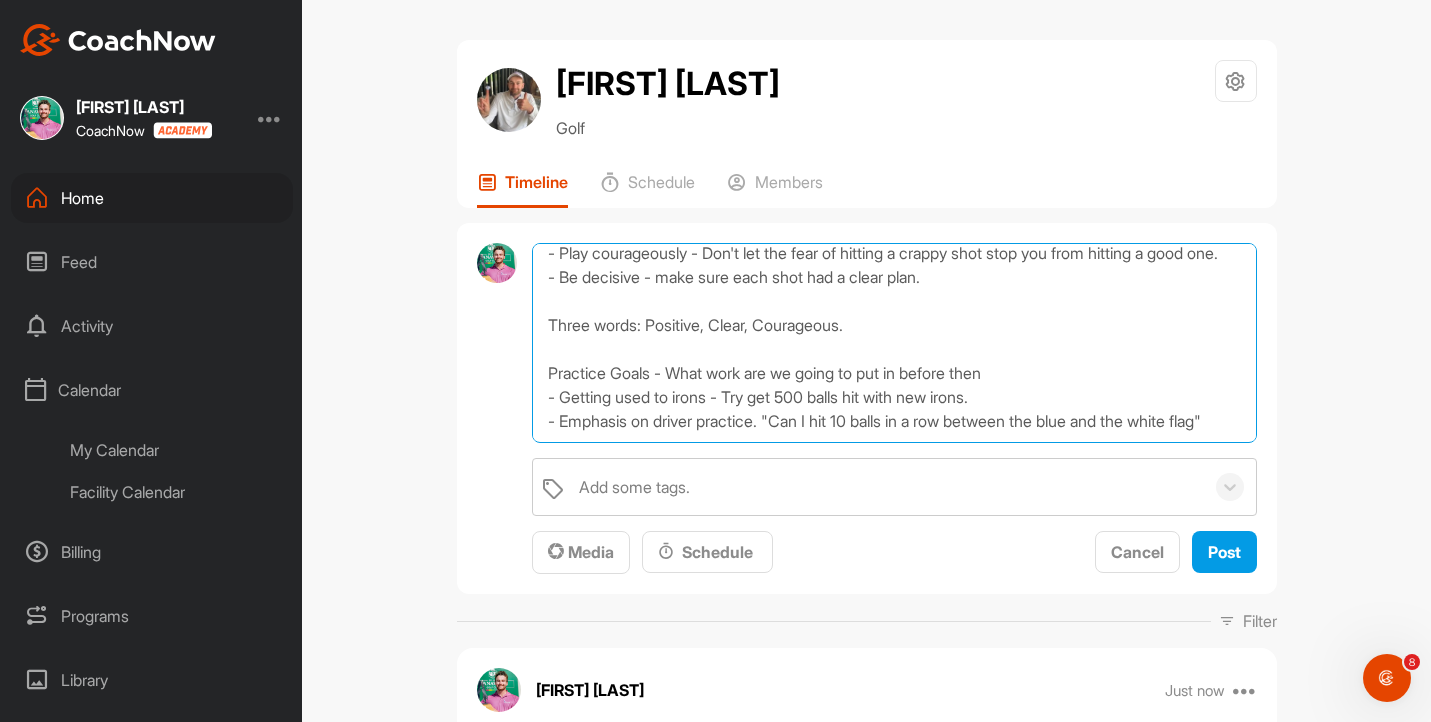 click on "Goals and Plan before NZ Age-groups:
Outcome Goal: Make the cut - Play Friday
Process Goals - How we achieve the outcome goal
- Dont let one bad shot affect the next! Don't follow up a bad shot with a bad decision or a bad choice.
- Play courageously - Don't let the fear of hitting a crappy shot stop you from hitting a good one.
- Be decisive - make sure each shot had a clear plan.
Three words: Positive, Clear, Courageous.
Practice Goals - What work are we going to put in before then
- Getting used to irons - Try get 500 balls hit with new irons.
- Emphasis on driver practice. "Can I hit 10 balls in a row between the blue and the white flag"" at bounding box center (894, 343) 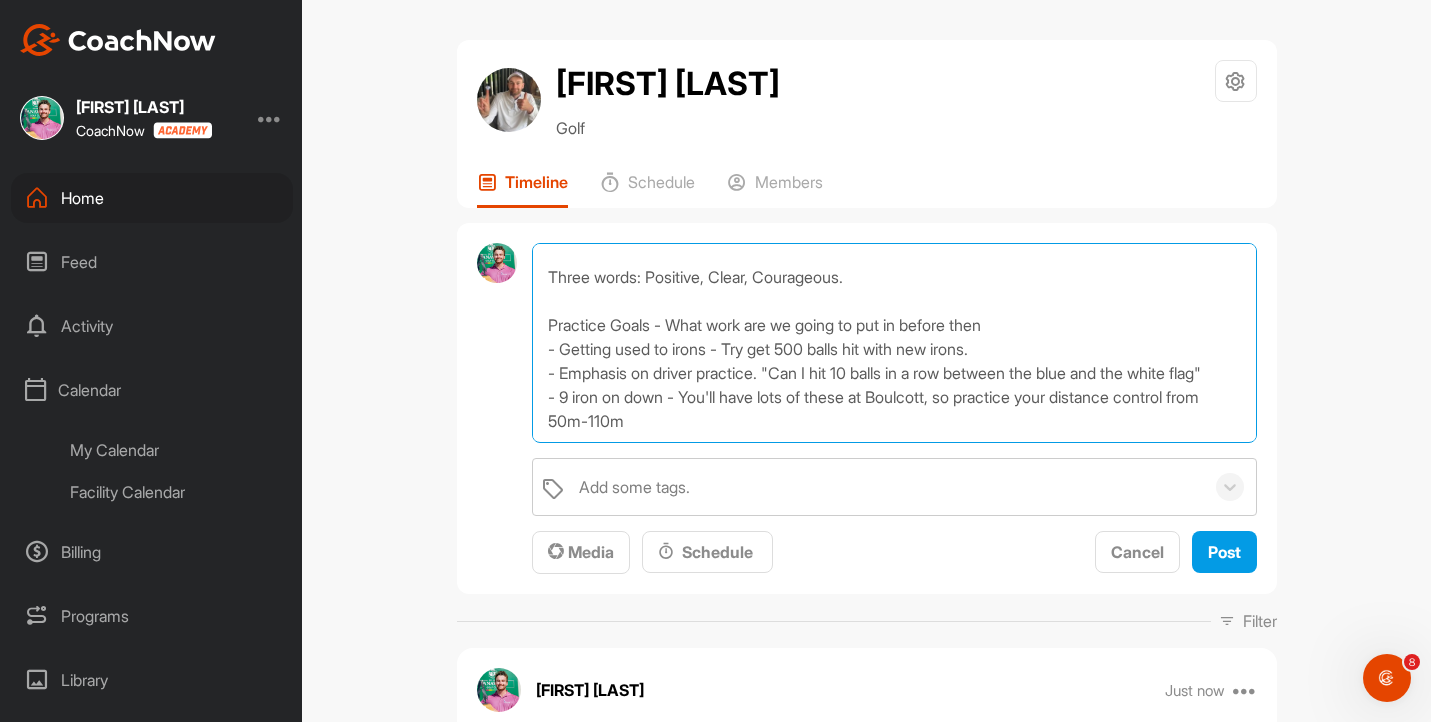 scroll, scrollTop: 288, scrollLeft: 0, axis: vertical 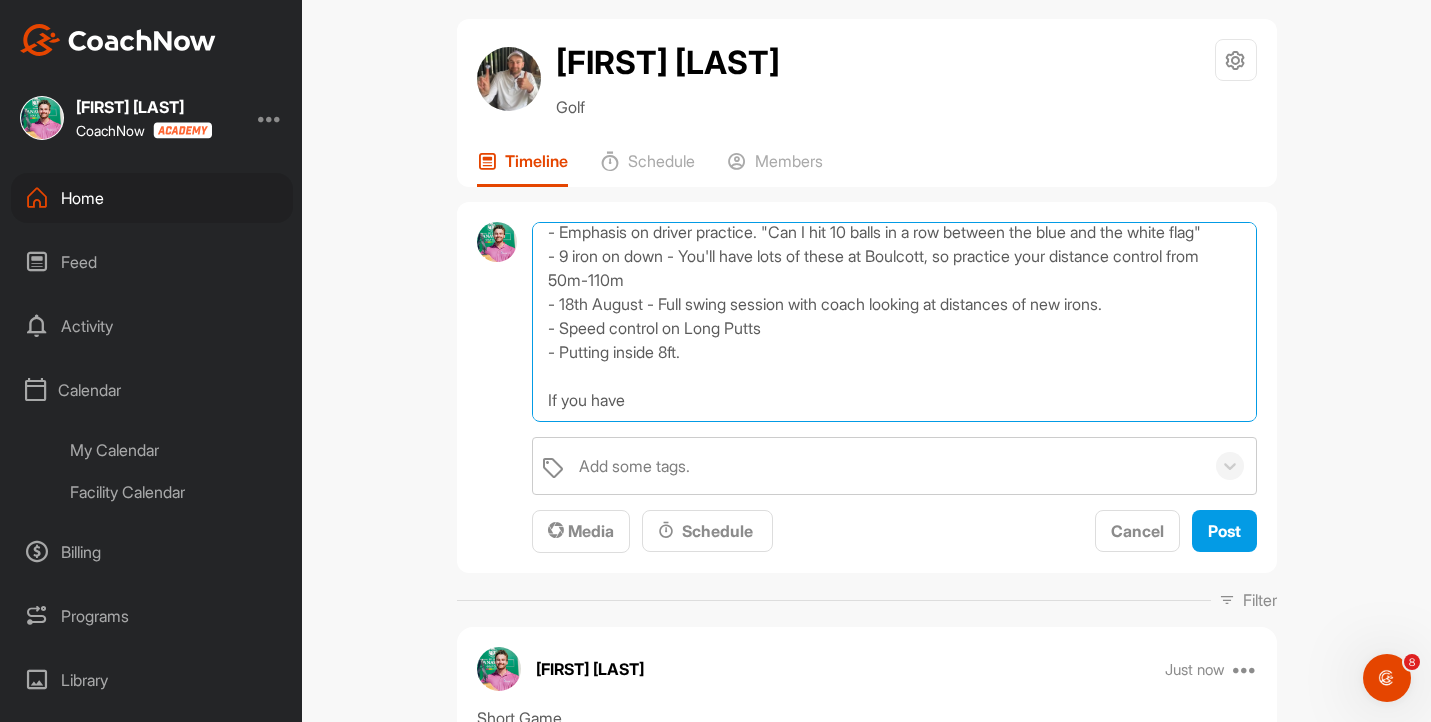 click on "Goals and Plan before NZ Age-groups:
Outcome Goal: Make the cut - Play Friday
Process Goals - How we achieve the outcome goal
- Dont let one bad shot affect the next! Don't follow up a bad shot with a bad decision or a bad choice.
- Play courageously - Don't let the fear of hitting a crappy shot stop you from hitting a good one.
- Be decisive - make sure each shot had a clear plan.
Three words: Positive, Clear, Courageous.
Practice Goals - What work are we going to put in before then
- Getting used to irons - Try get 500 balls hit with new irons.
- Emphasis on driver practice. "Can I hit 10 balls in a row between the blue and the white flag"
- 9 iron on down - You'll have lots of these at Boulcott, so practice your distance control from 50m-110m
- 18th August - Full swing session with coach looking at distances of new irons.
- Speed control on Long Putts
- Putting inside 8ft.
If you have" at bounding box center (894, 322) 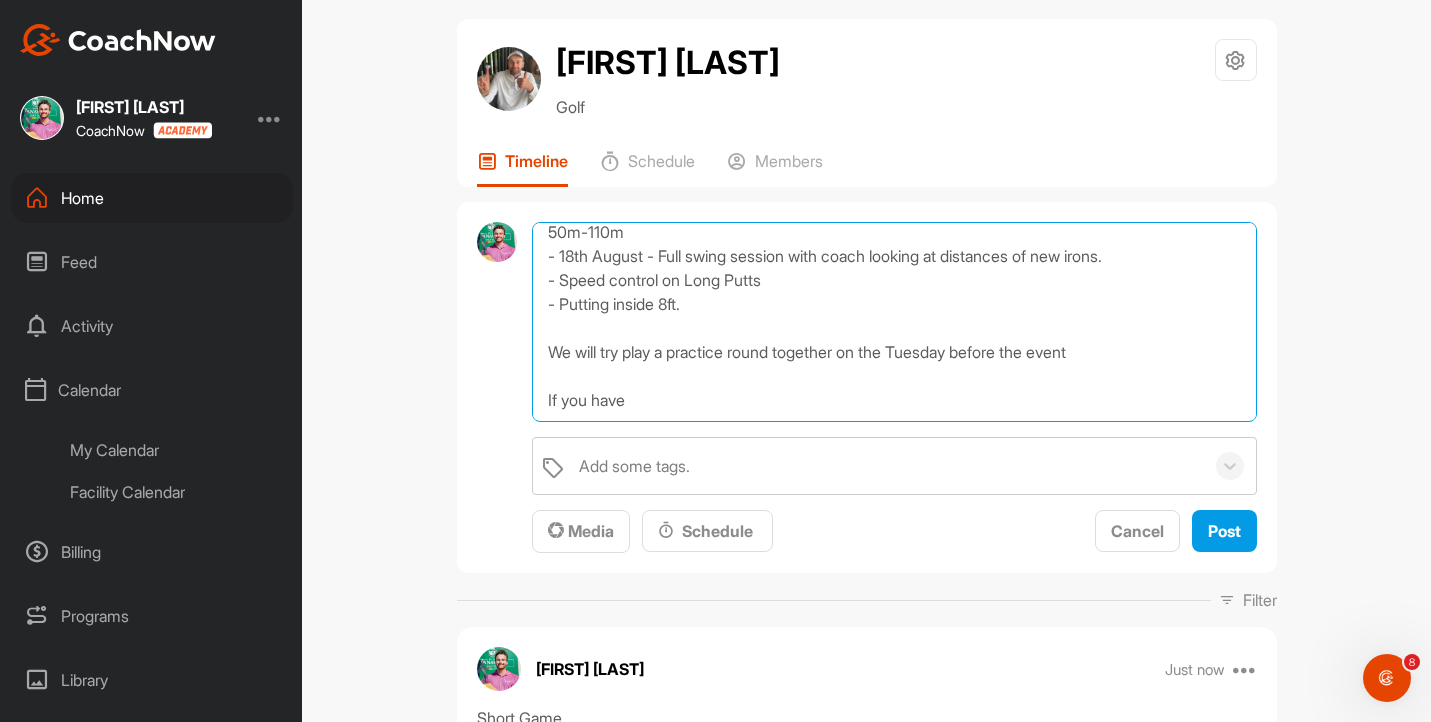 click on "Goals and Plan before NZ Age-groups:
Outcome Goal: Make the cut - Play Friday
Process Goals - How we achieve the outcome goal
- Dont let one bad shot affect the next! Don't follow up a bad shot with a bad decision or a bad choice.
- Play courageously - Don't let the fear of hitting a crappy shot stop you from hitting a good one.
- Be decisive - make sure each shot had a clear plan.
Three words: Positive, Clear, Courageous.
Practice Goals - What work are we going to put in before then
- Getting used to irons - Try get 500 balls hit with new irons.
- Emphasis on driver practice. "Can I hit 10 balls in a row between the blue and the white flag"
- 9 iron on down - You'll have lots of these at Boulcott, so practice your distance control from 50m-110m
- 18th August - Full swing session with coach looking at distances of new irons.
- Speed control on Long Putts
- Putting inside 8ft.
We will try play a practice round together on the Tuesday before the event
If you have" at bounding box center (894, 322) 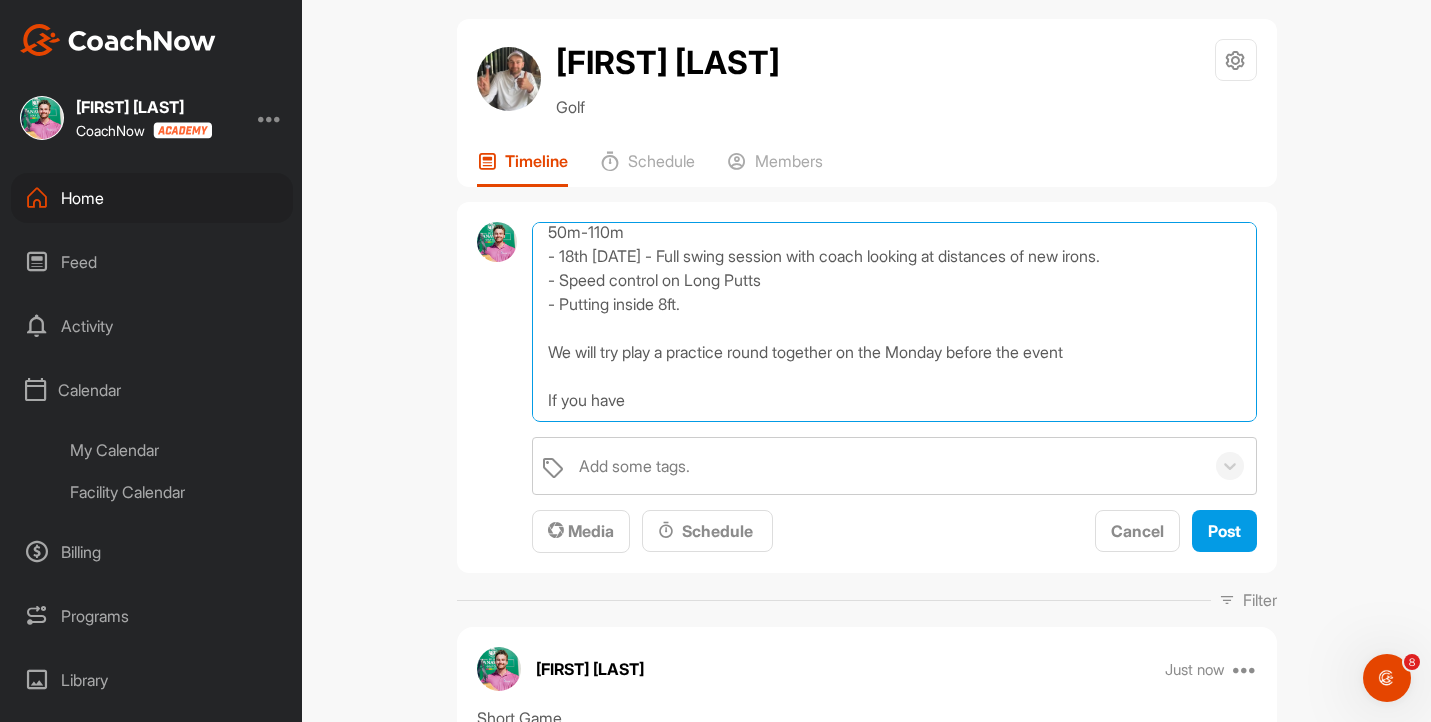 click on "Goals and Plan before NZ Age-groups:
Outcome Goal: Make the cut - Play Friday
Process Goals - How we achieve the outcome goal
- Dont let one bad shot affect the next! Don't follow up a bad shot with a bad decision or a bad choice.
- Play courageously - Don't let the fear of hitting a crappy shot stop you from hitting a good one.
- Be decisive - make sure each shot had a clear plan.
Three words: Positive, Clear, Courageous.
Practice Goals - What work are we going to put in before then
- Getting used to irons - Try get 500 balls hit with new irons.
- Emphasis on driver practice. "Can I hit 10 balls in a row between the blue and the white flag"
- 9 iron on down - You'll have lots of these at Boulcott, so practice your distance control from 50m-110m
- 18th [DATE] - Full swing session with coach looking at distances of new irons.
- Speed control on Long Putts
- Putting inside 8ft.
We will try play a practice round together on the Monday before the event
If you have" at bounding box center [894, 322] 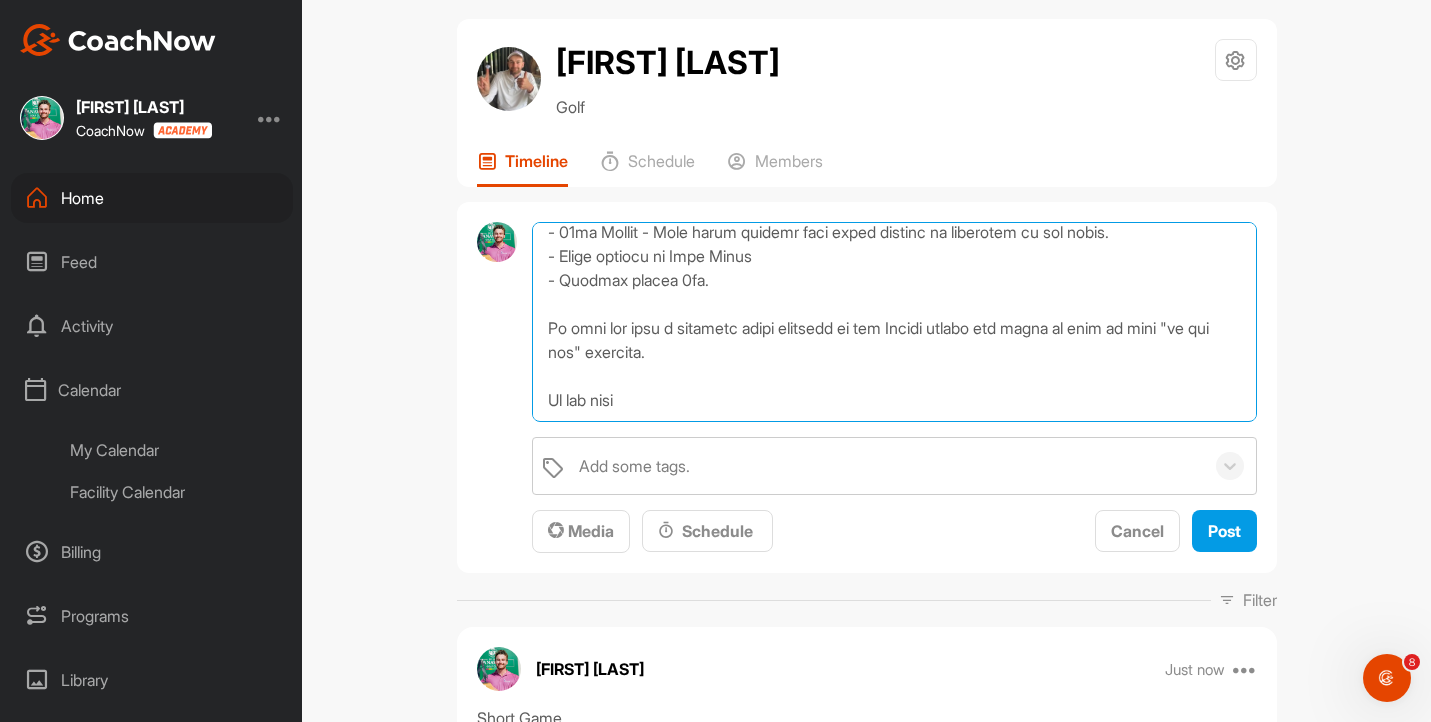 scroll, scrollTop: 515, scrollLeft: 0, axis: vertical 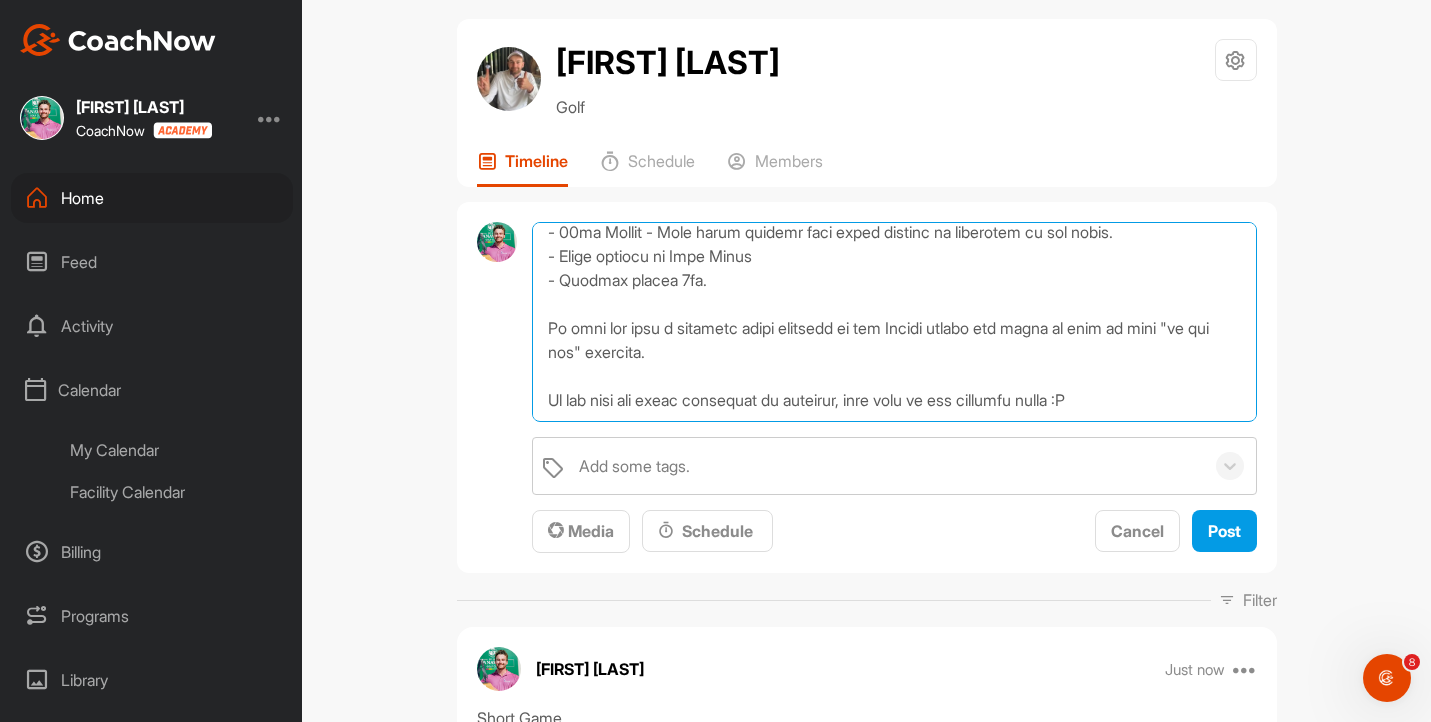 click at bounding box center (894, 322) 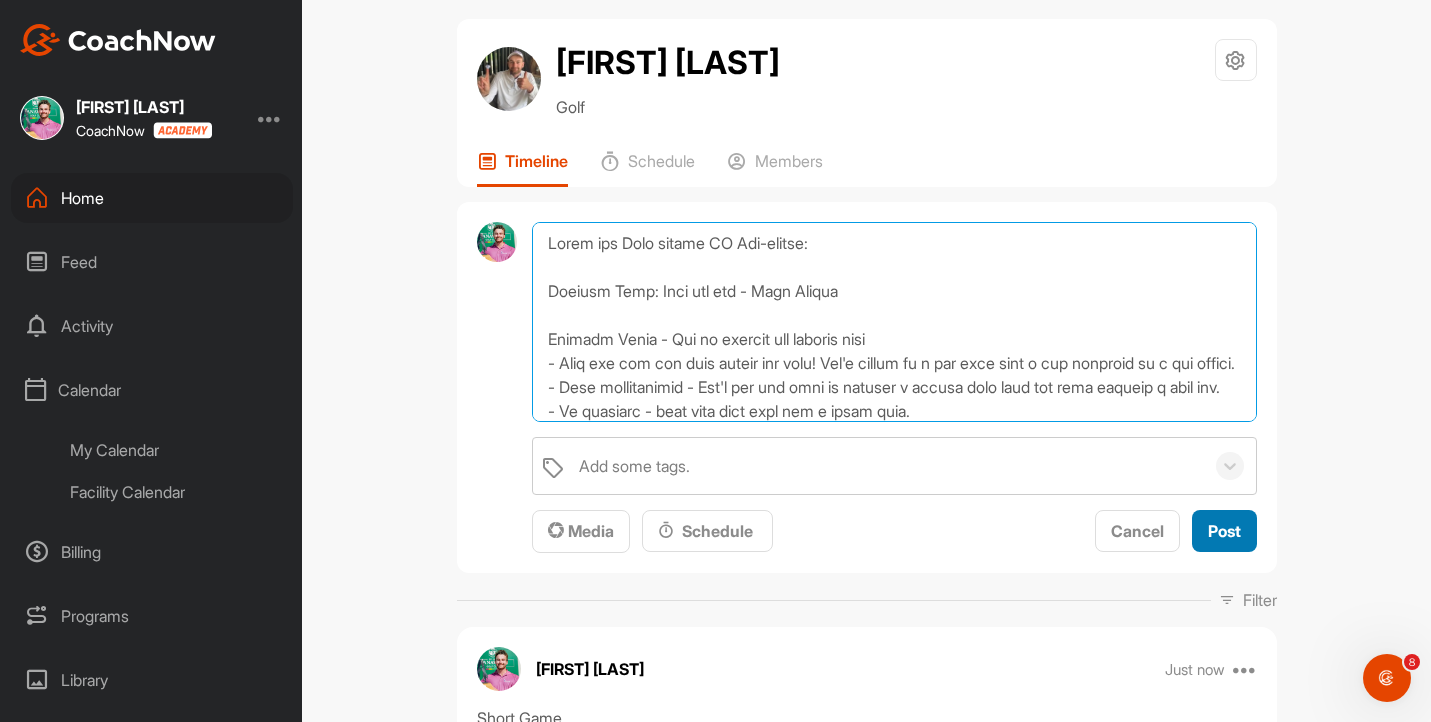 type on "Goals and Plan before NZ Age-groups:
Outcome Goal: Make the cut - Play Friday
Process Goals - How we achieve the outcome goal
- Dont let one bad shot affect the next! Don't follow up a bad shot with a bad decision or a bad choice.
- Play courageously - Don't let the fear of hitting a crappy shot stop you from hitting a good one.
- Be decisive - make sure each shot had a clear plan.
Three words: Positive, Clear, Courageous.
Practice Goals - What work are we going to put in before then
- Getting used to irons - Try get 500 balls hit with new irons.
- Emphasis on driver practice. "Can I hit 10 balls in a row between the blue and the white flag"
- 9 iron on down - You'll have lots of these at Boulcott, so practice your distance control from 50m-110m
- 18th August - Full swing session with coach looking at distances of new irons.
- Speed control on Long Putts
- Putting inside 8ft.
We will try play a practice round together on the Monday before the event to look at some "on the day" strategy.
If y..." 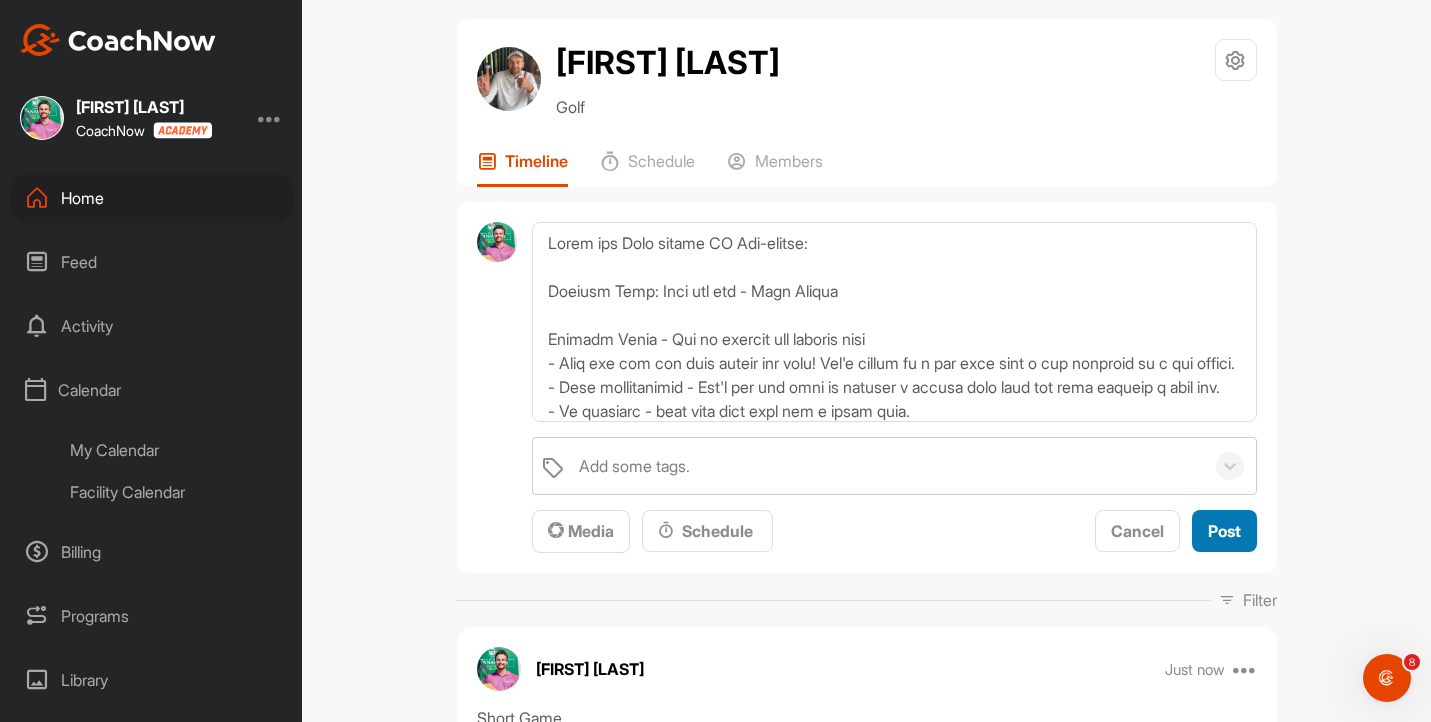 click on "Post" at bounding box center (1224, 531) 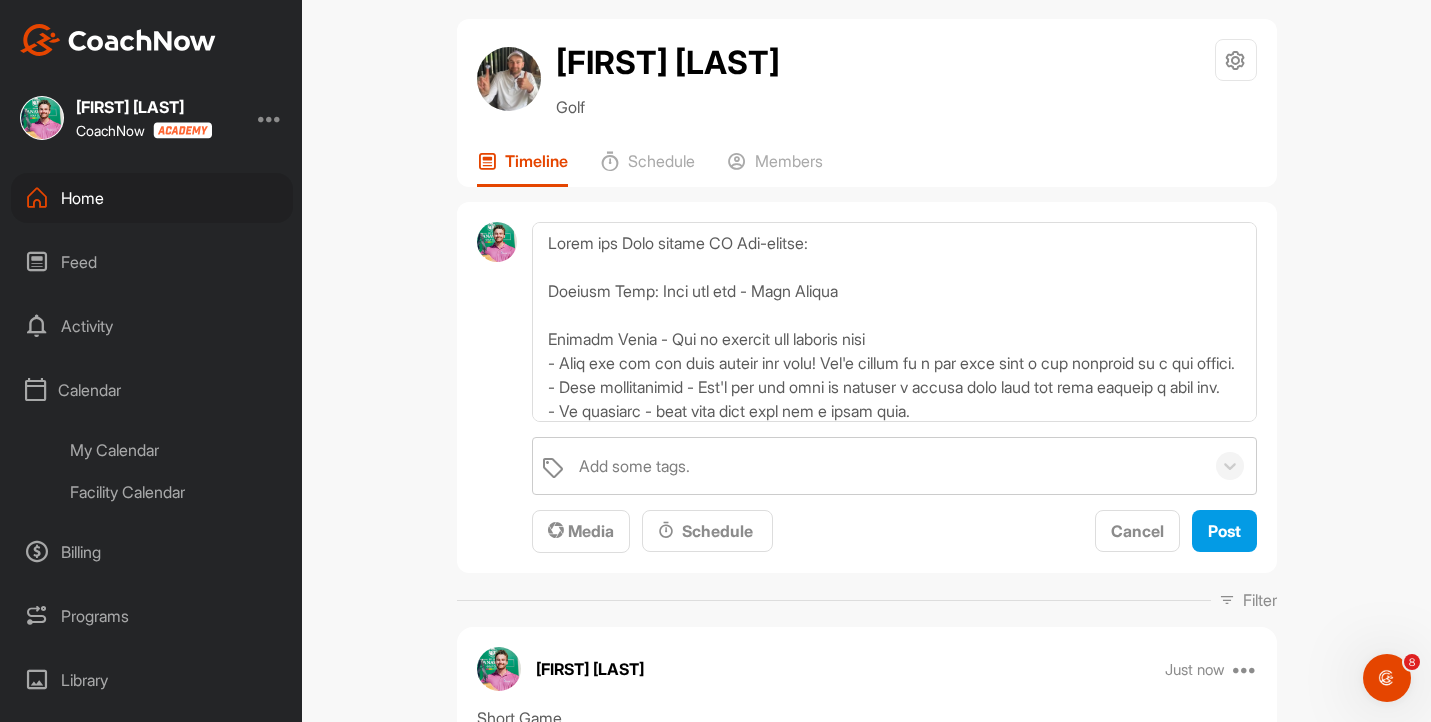 type 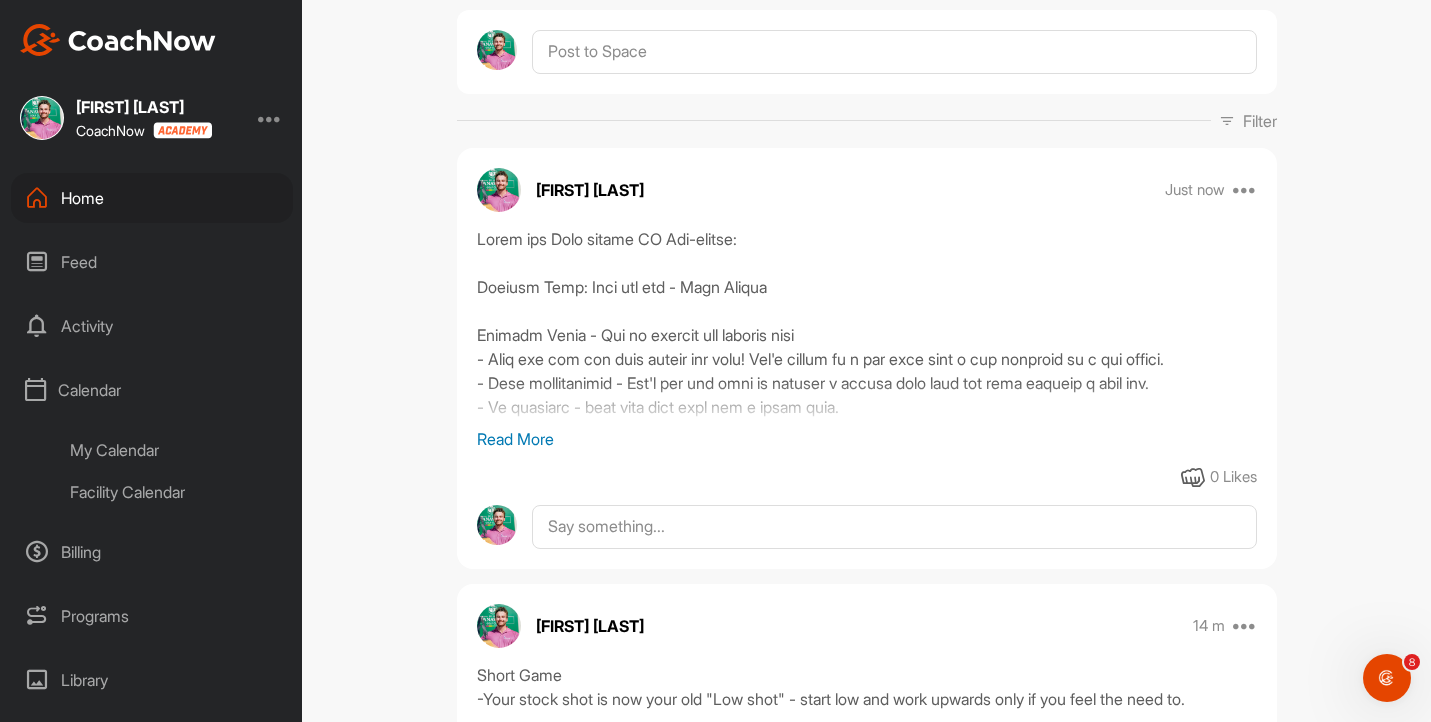 scroll, scrollTop: 299, scrollLeft: 0, axis: vertical 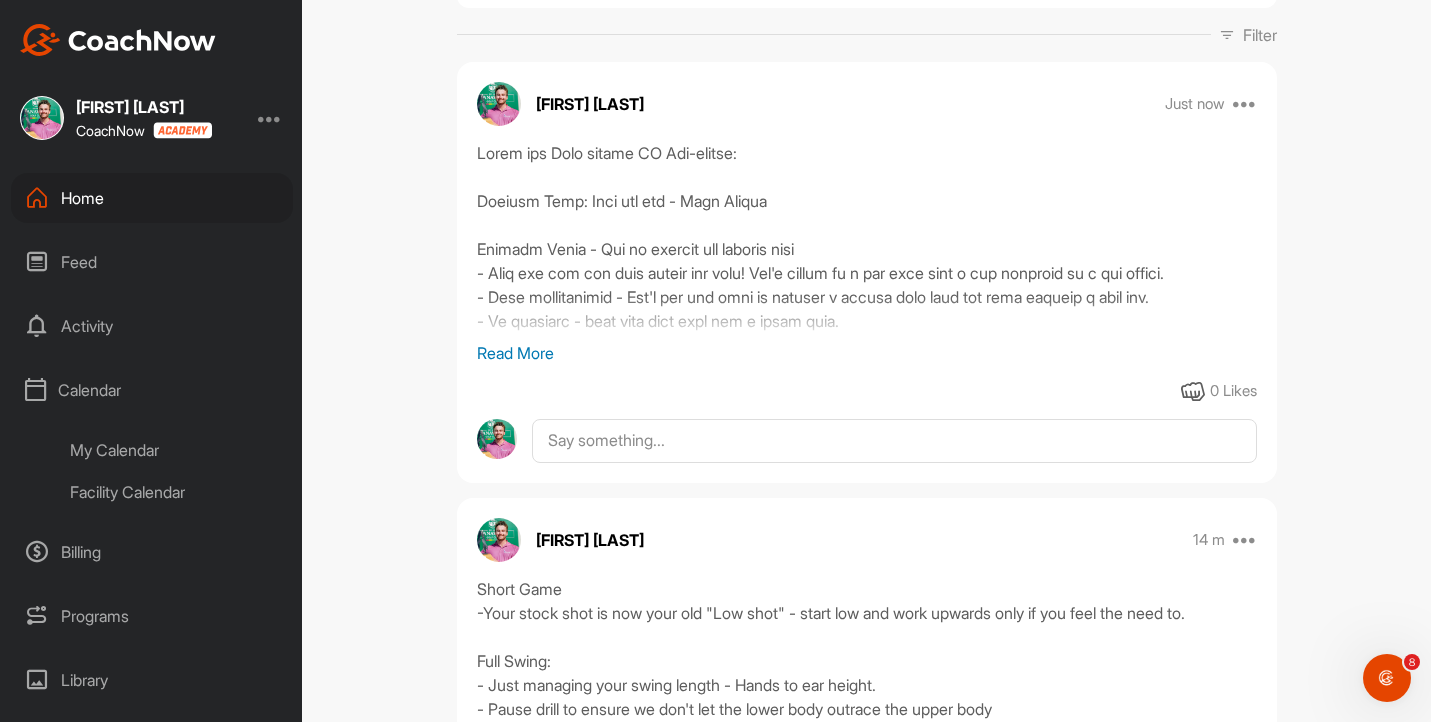 click on "Read More" at bounding box center [867, 353] 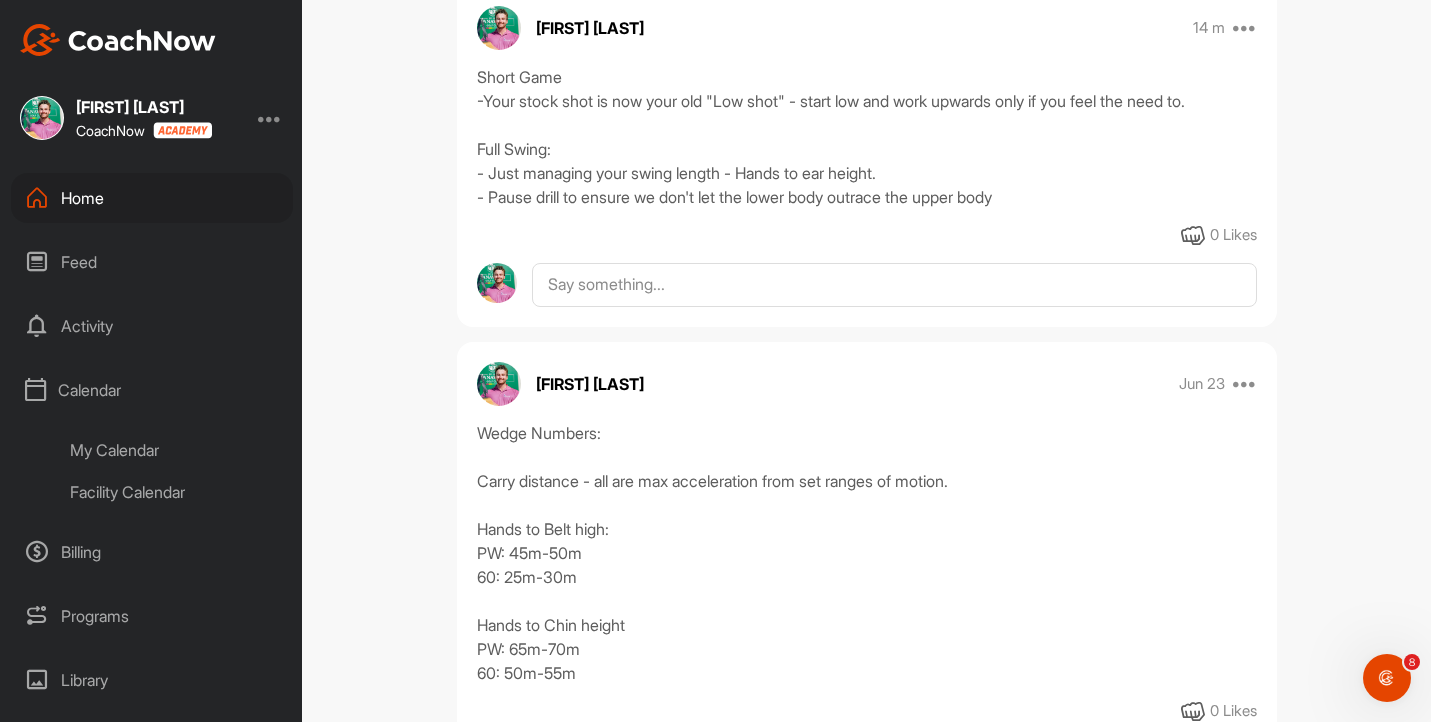 scroll, scrollTop: 1119, scrollLeft: 0, axis: vertical 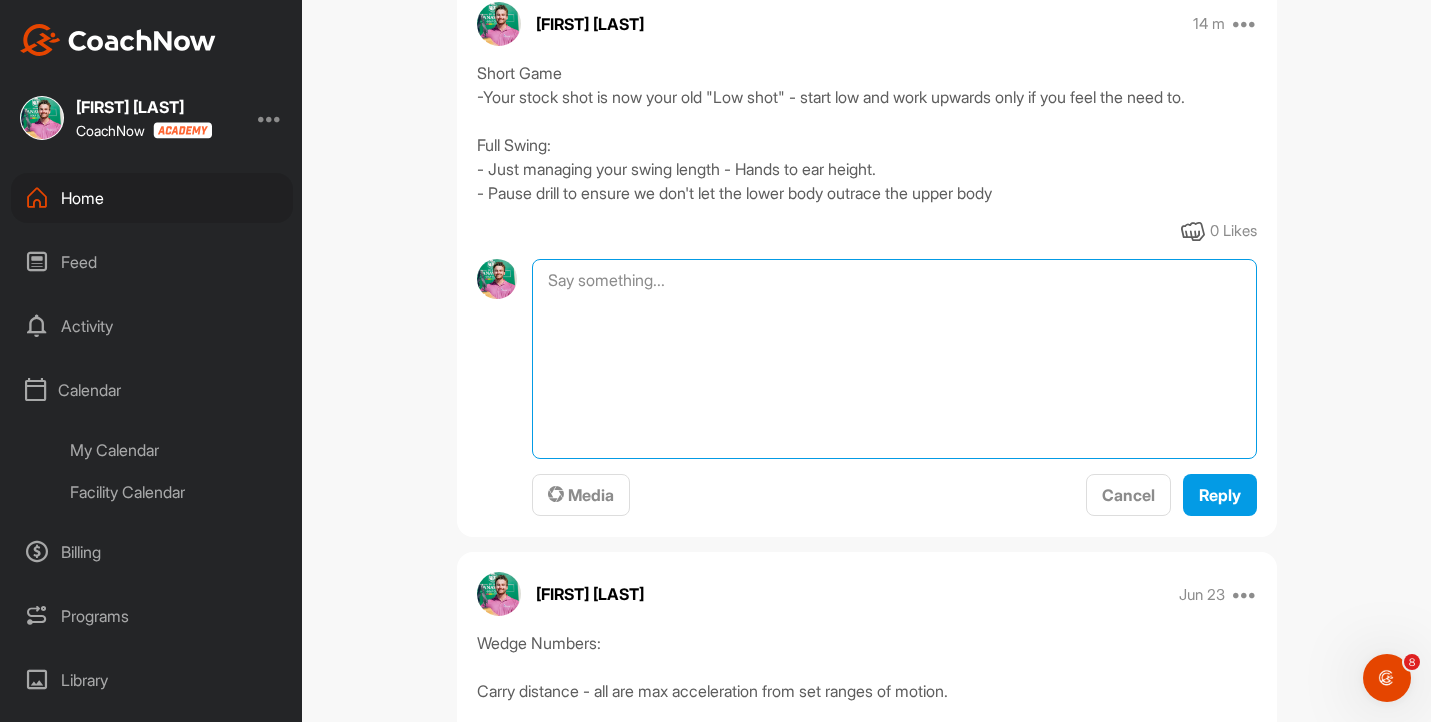 click at bounding box center (894, 359) 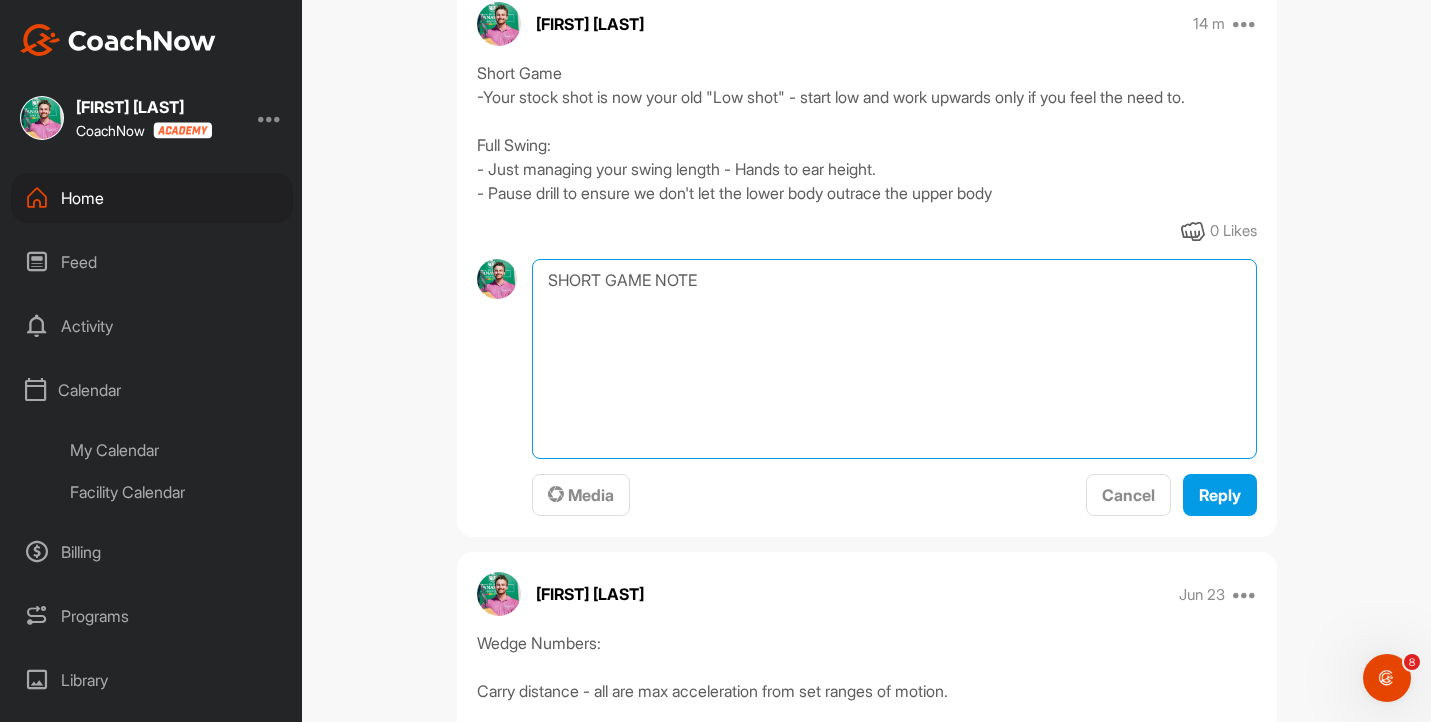 drag, startPoint x: 748, startPoint y: 332, endPoint x: 774, endPoint y: 350, distance: 31.622776 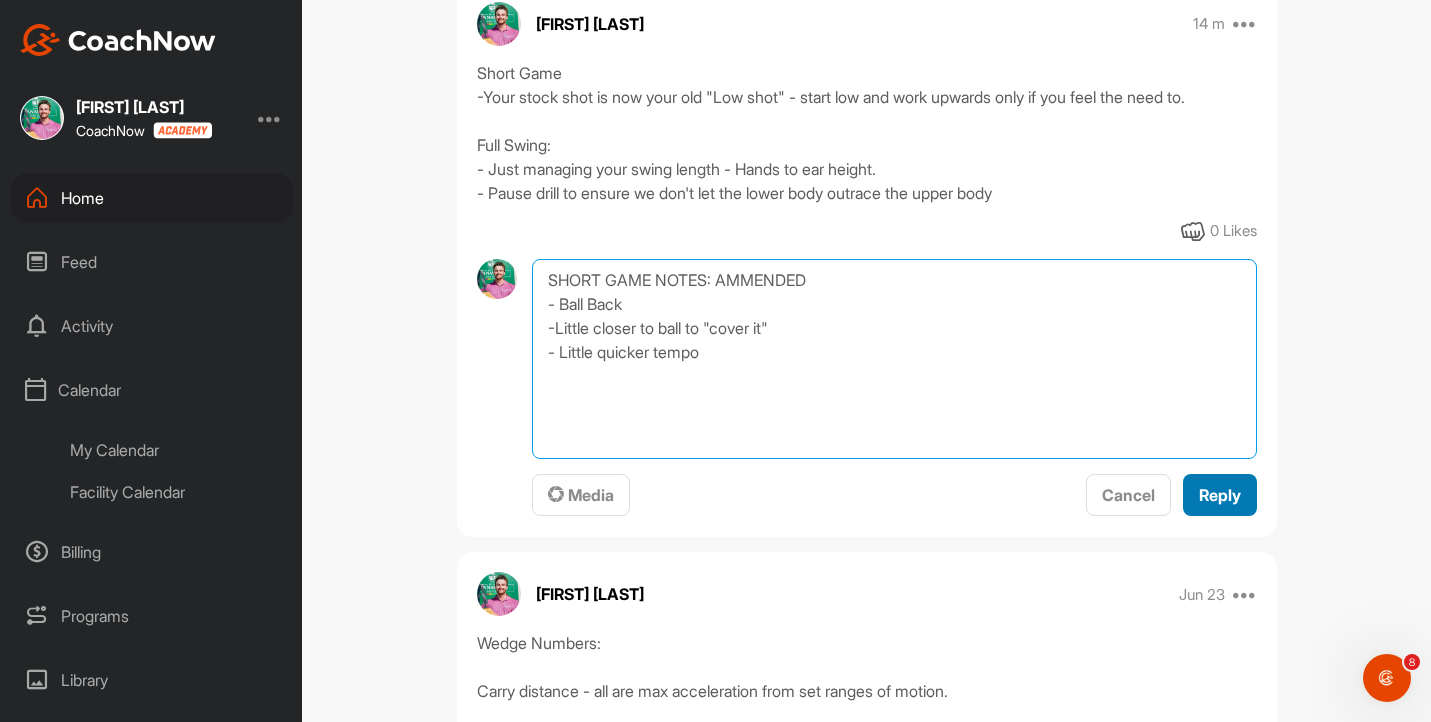type on "SHORT GAME NOTES: AMMENDED
- Ball Back
-Little closer to ball to "cover it"
- Little quicker tempo" 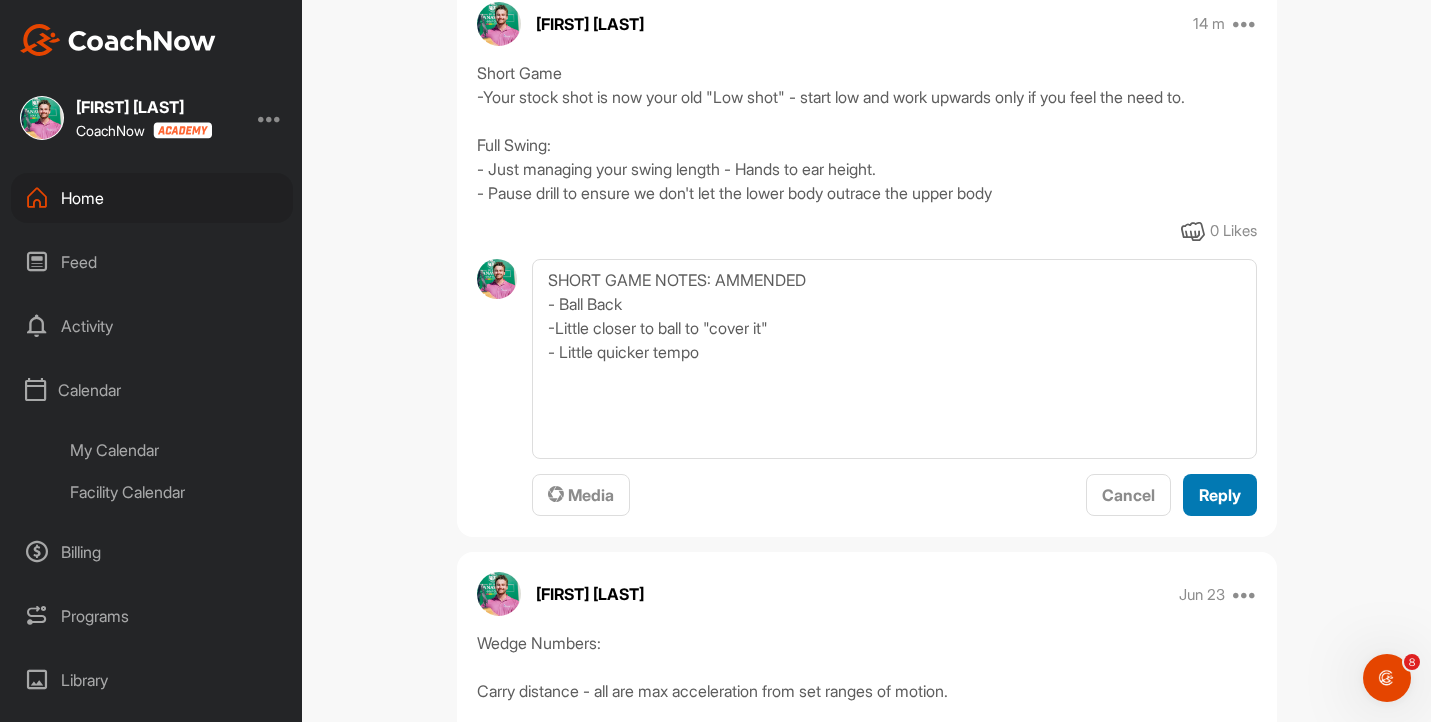 click on "Reply" at bounding box center (1220, 495) 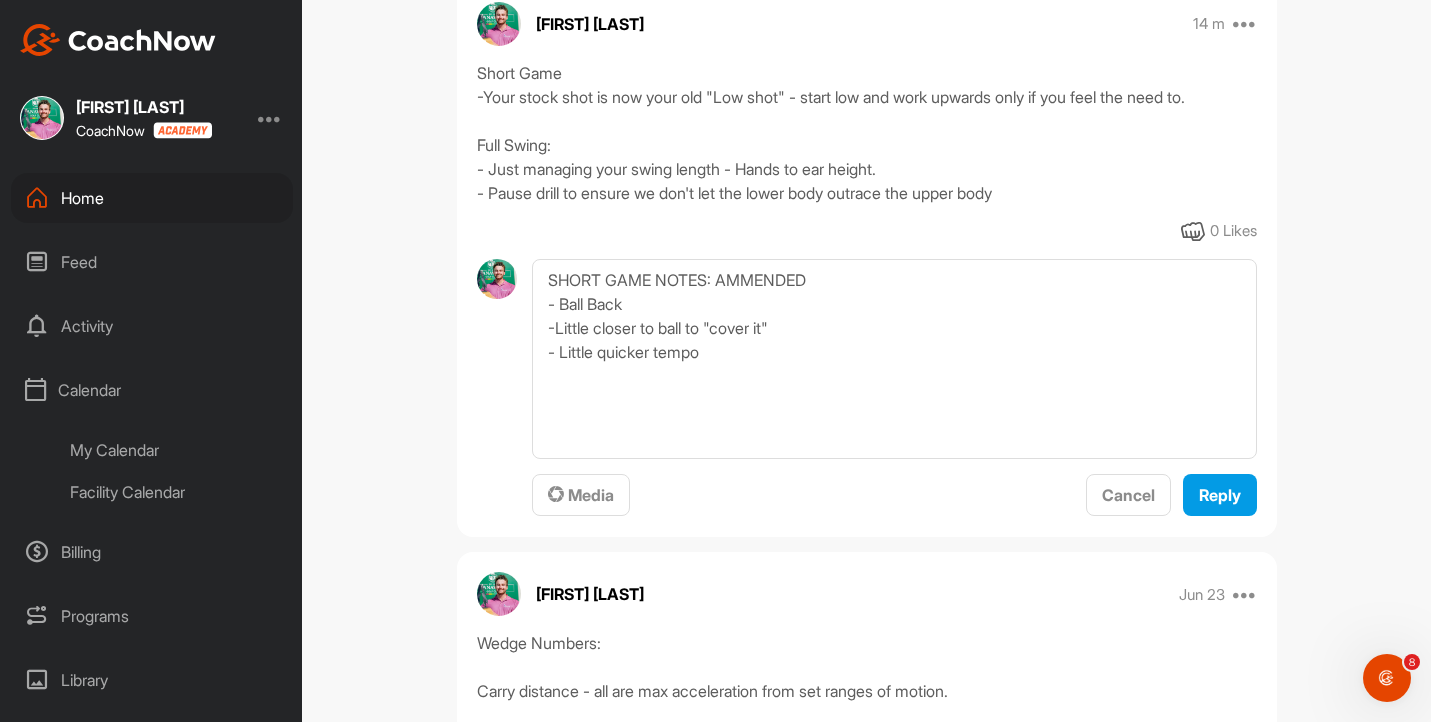 type 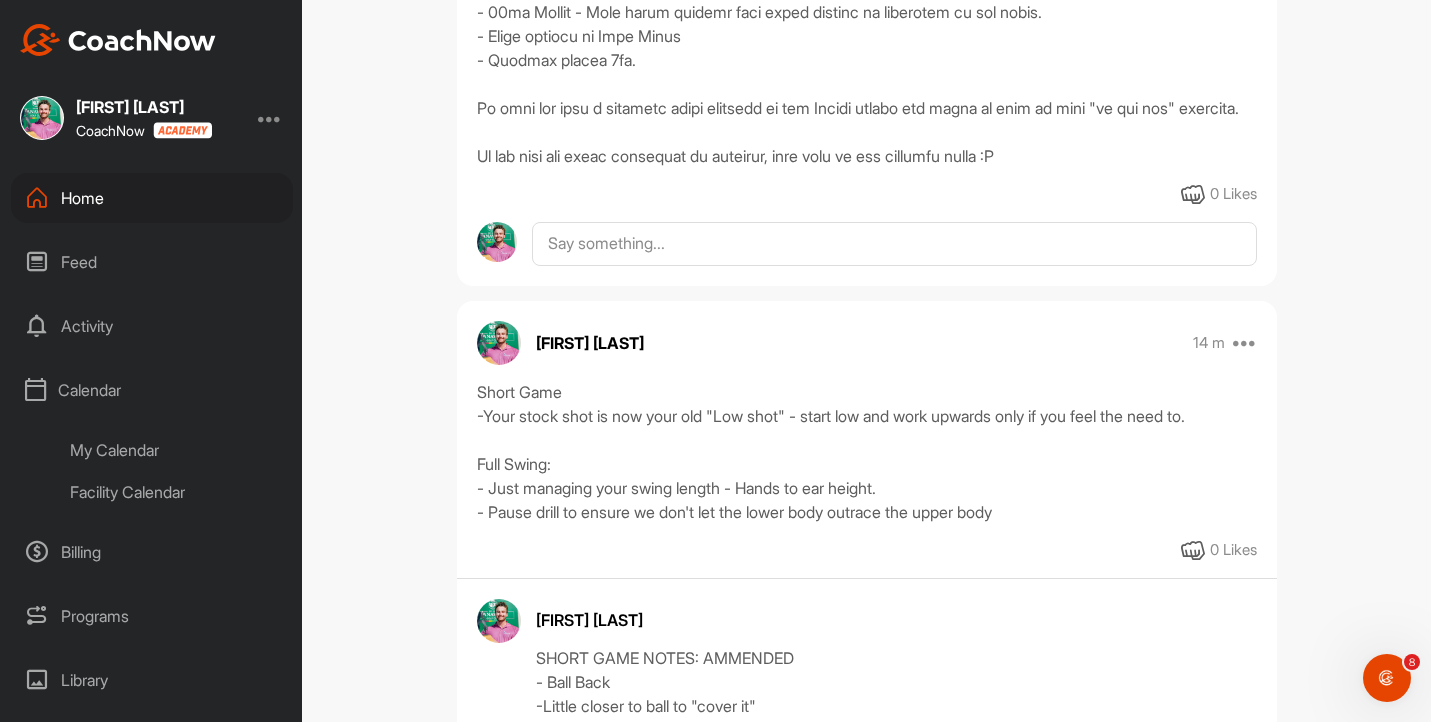 scroll, scrollTop: 0, scrollLeft: 0, axis: both 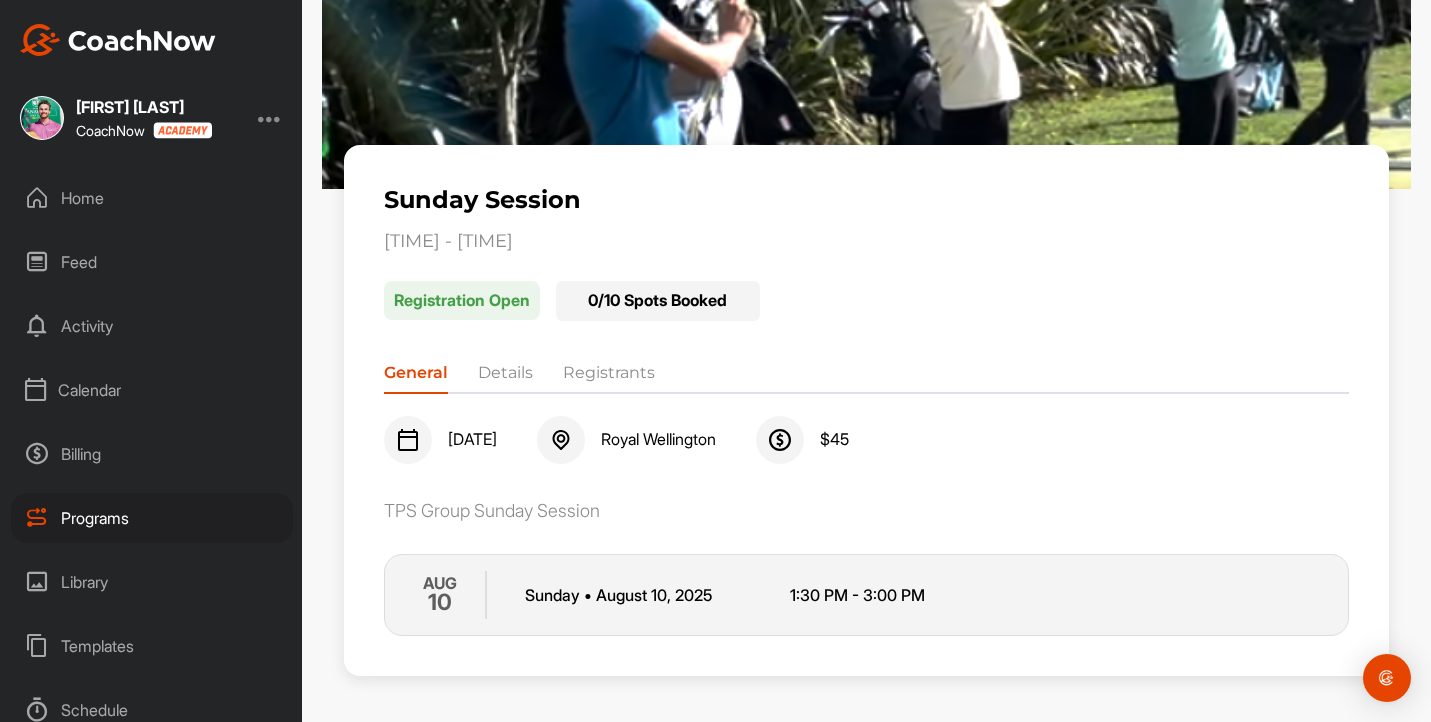click on "Calendar" at bounding box center [152, 390] 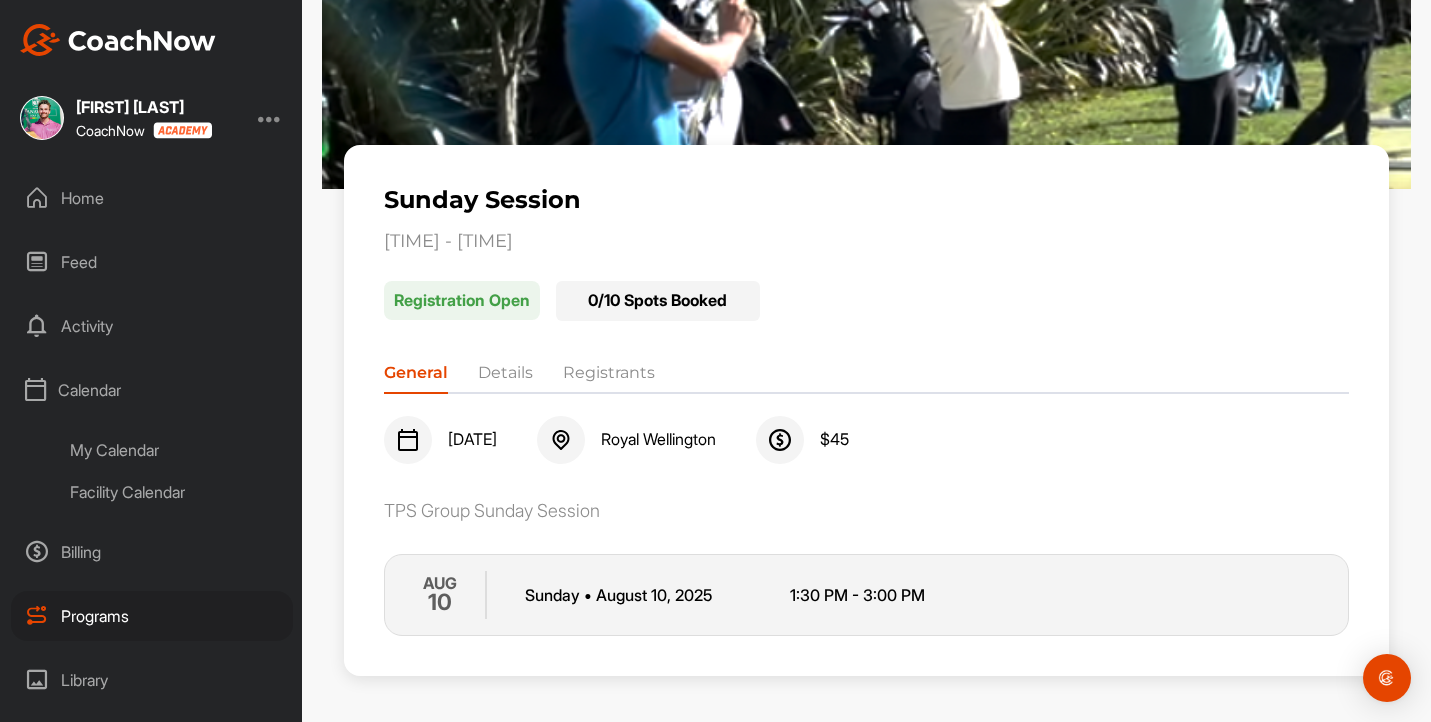 click on "My Calendar" at bounding box center (174, 450) 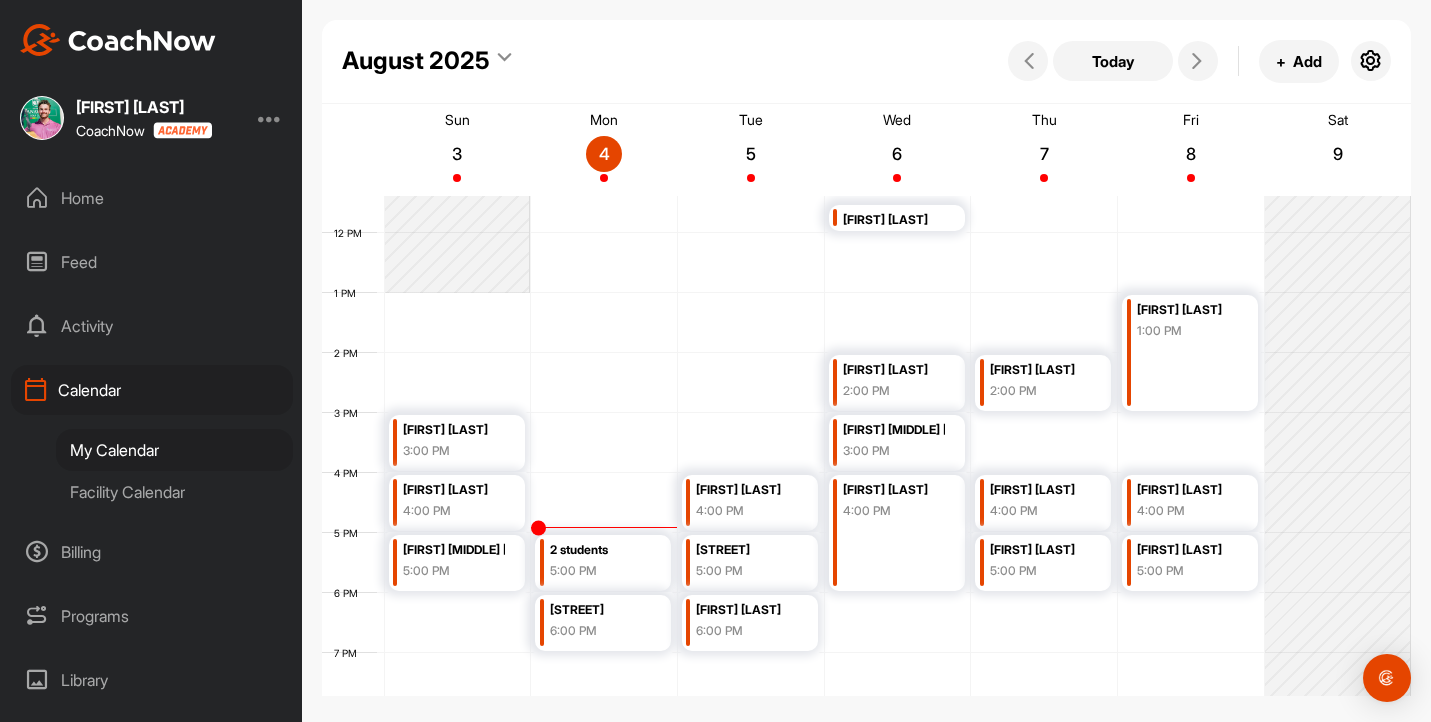 scroll, scrollTop: 673, scrollLeft: 0, axis: vertical 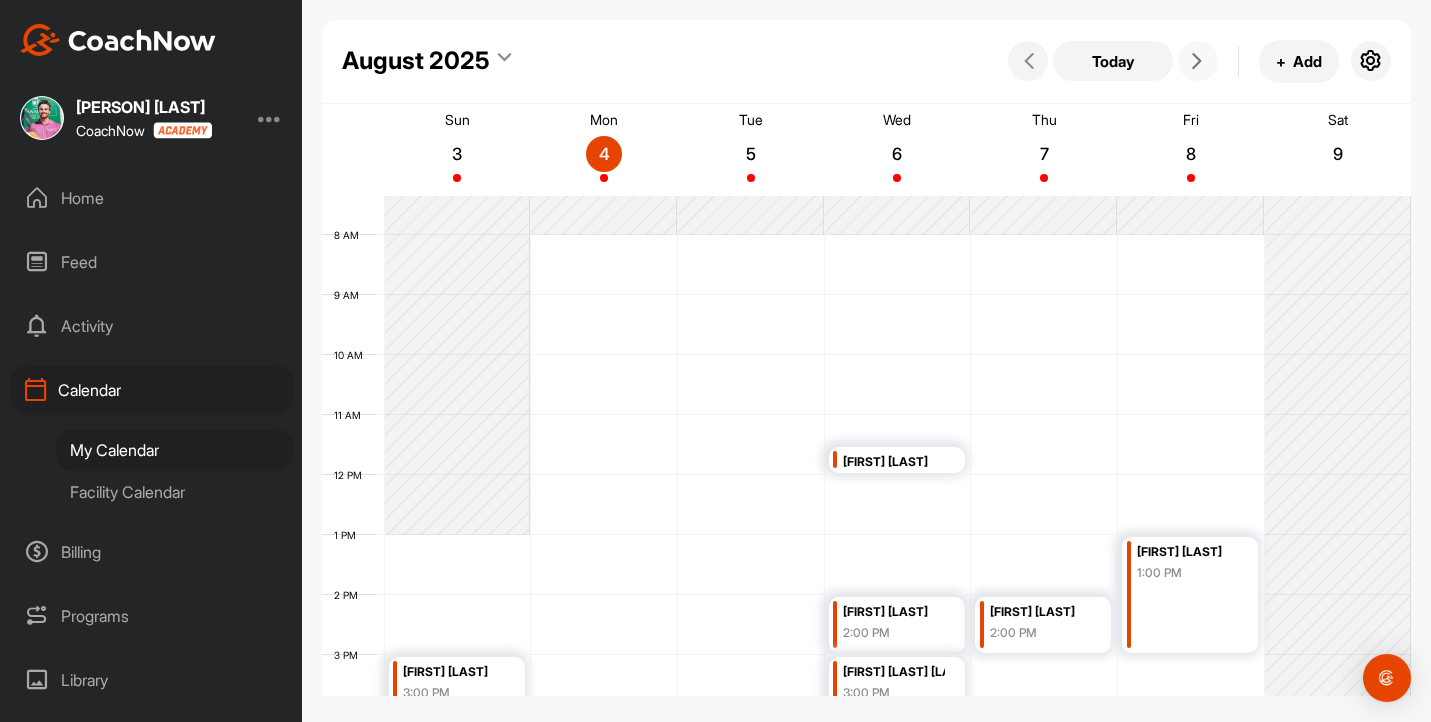 click at bounding box center [1198, 61] 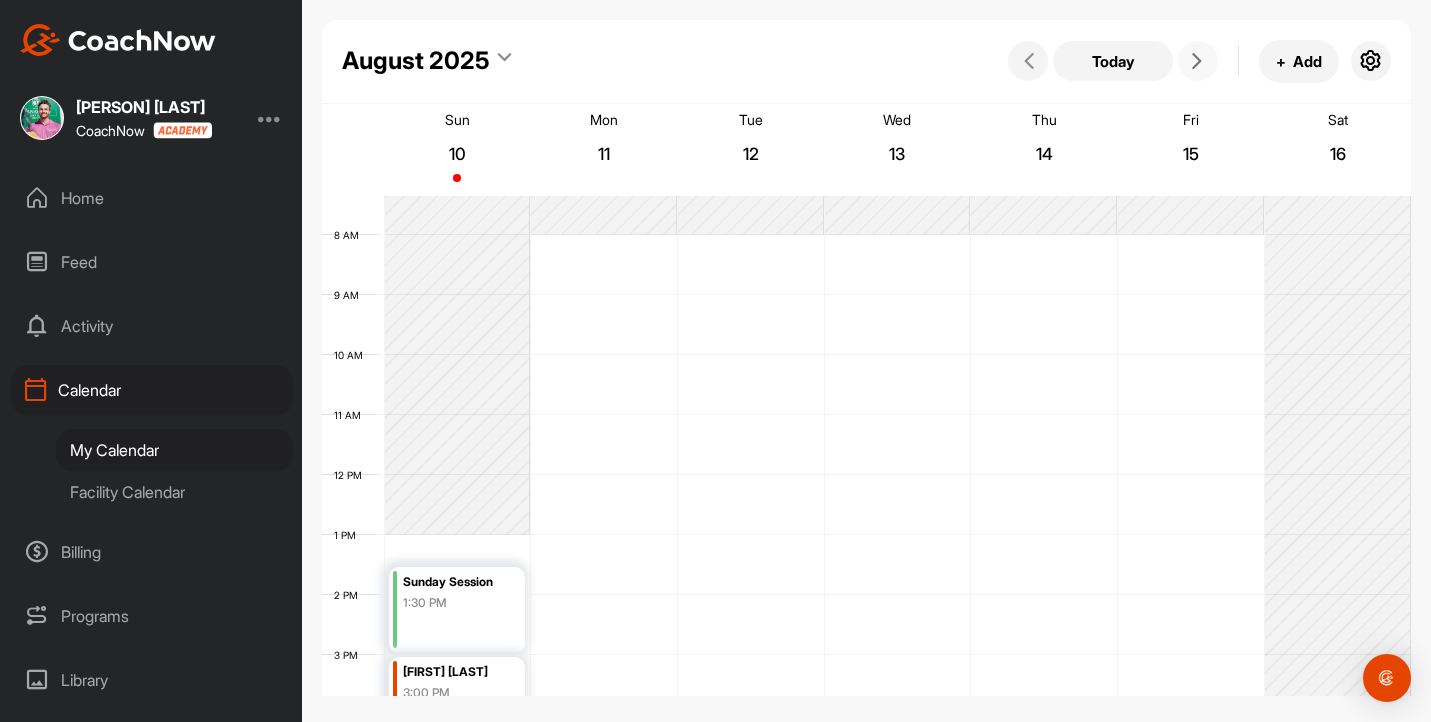 scroll, scrollTop: 346, scrollLeft: 0, axis: vertical 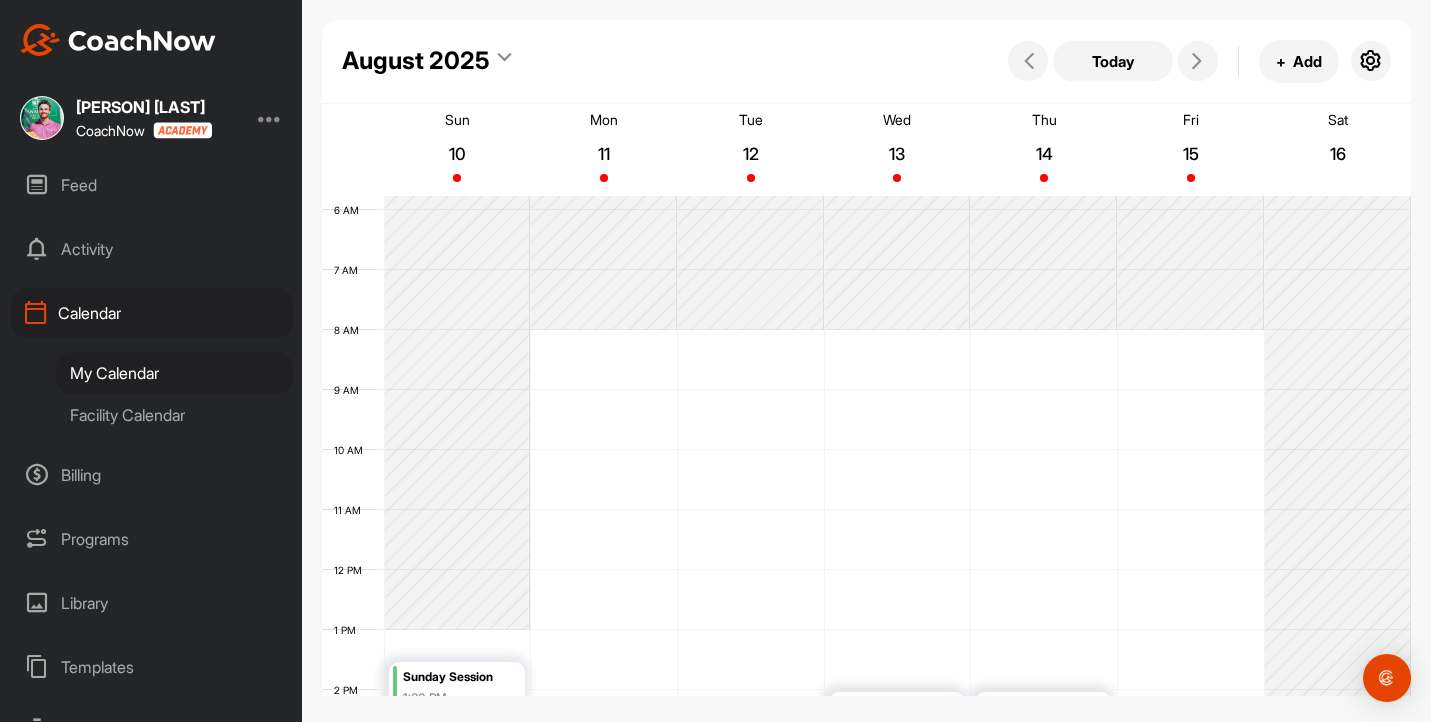 click on "Programs" at bounding box center [152, 539] 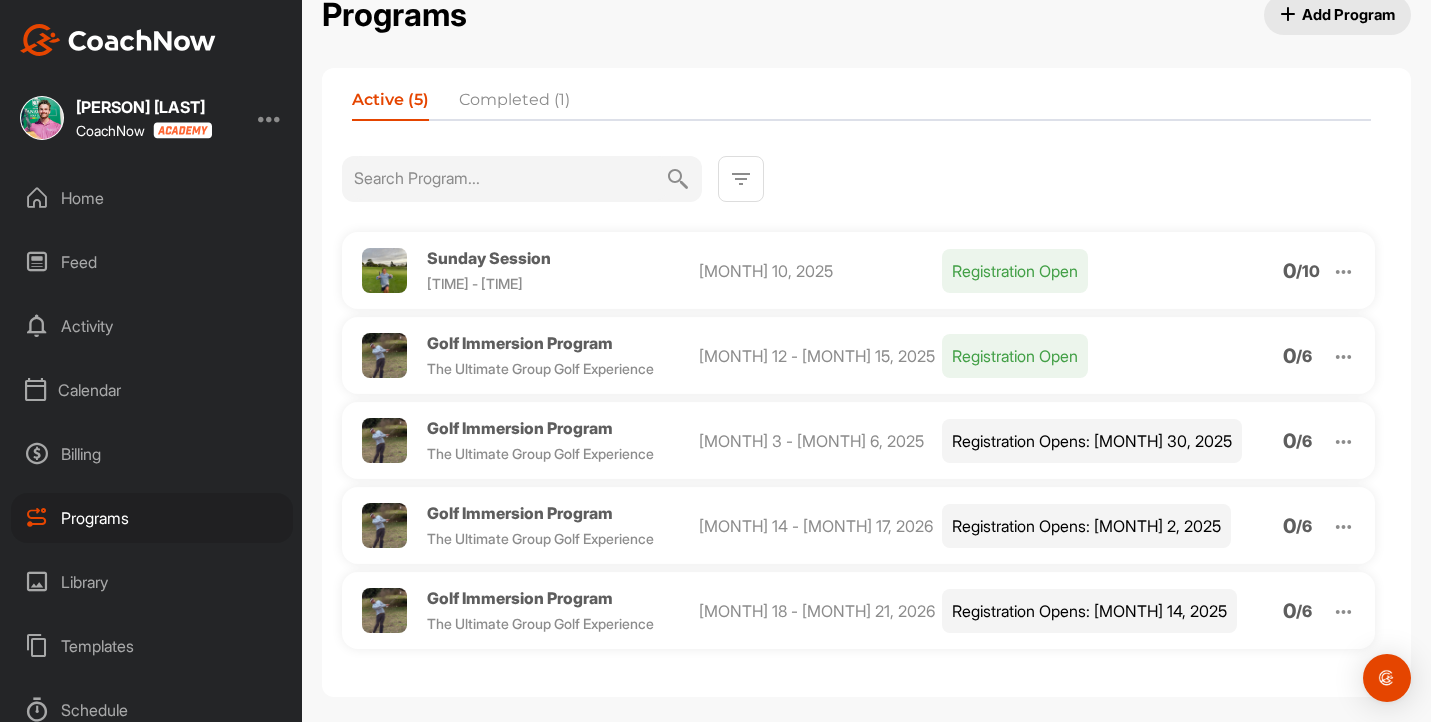 scroll, scrollTop: 0, scrollLeft: 0, axis: both 